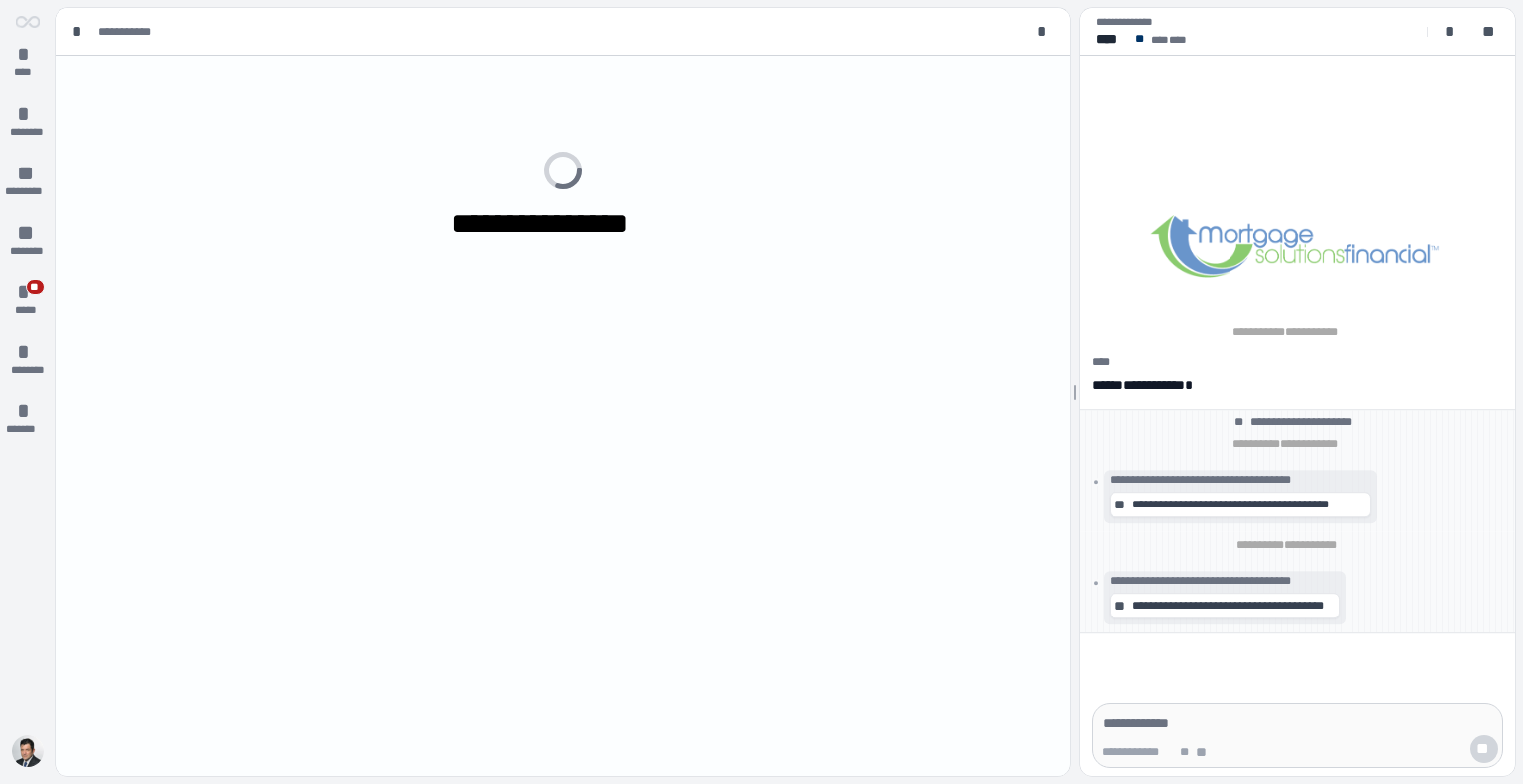 scroll, scrollTop: 0, scrollLeft: 0, axis: both 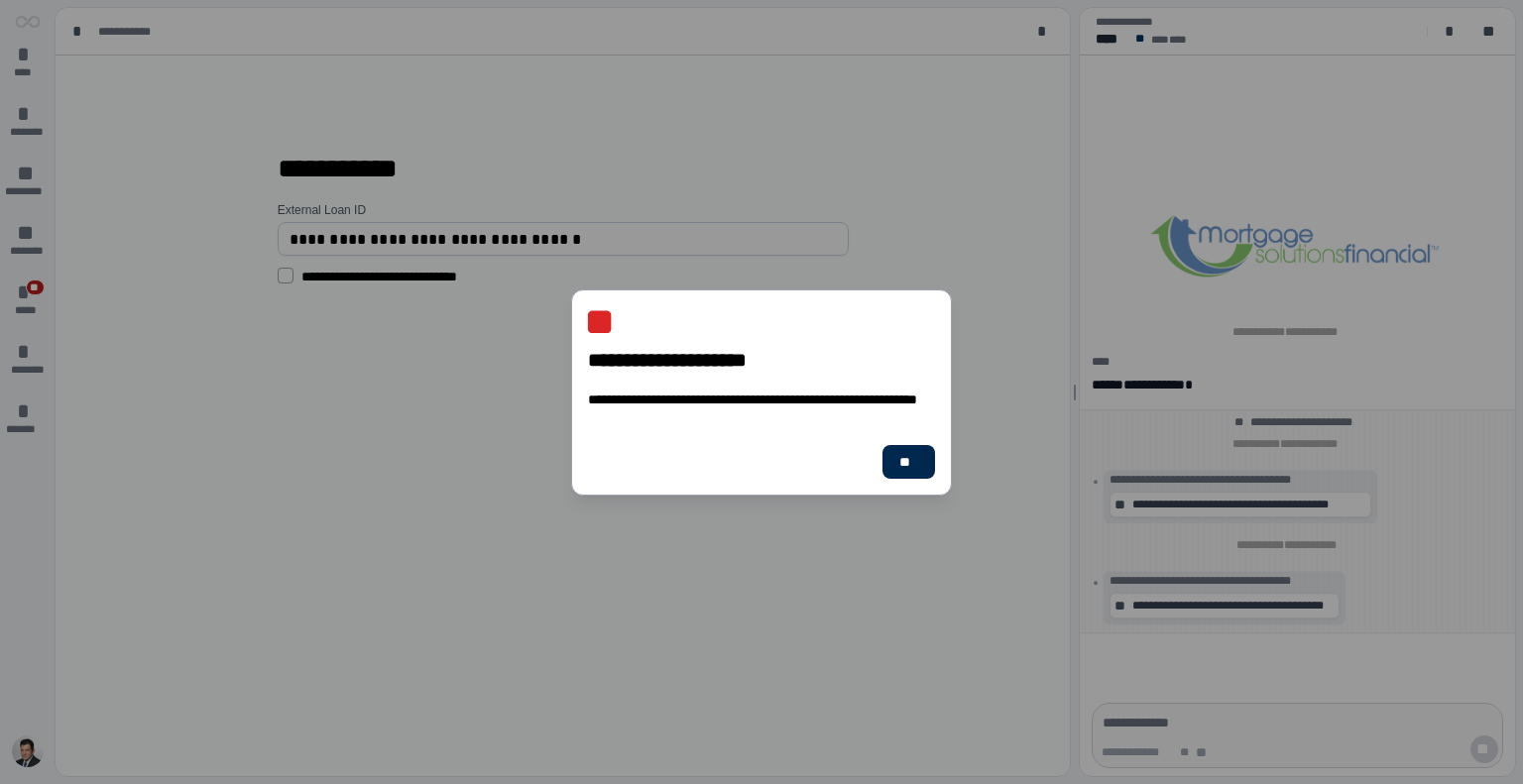 click on "**" at bounding box center [908, 462] 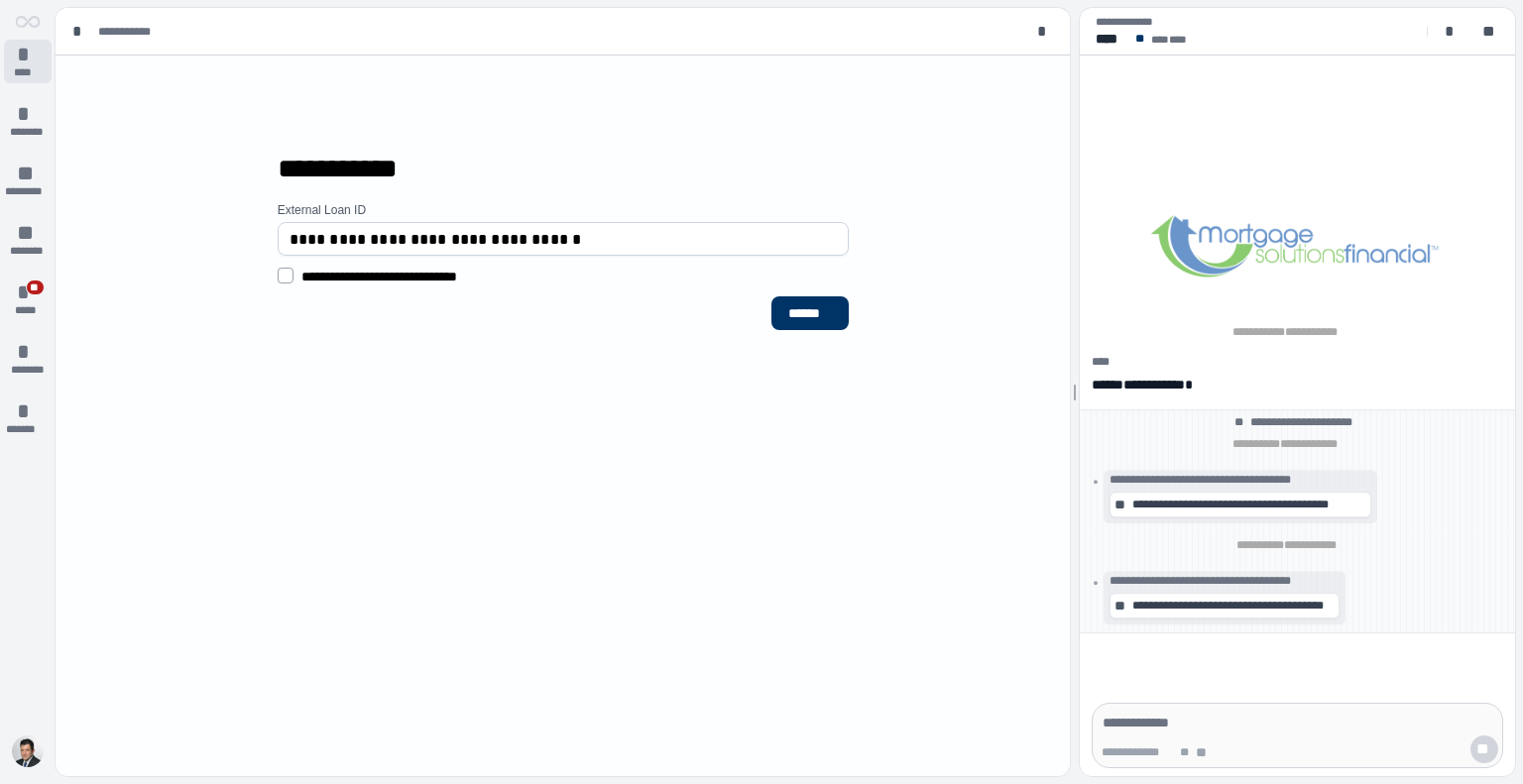 click on "****" at bounding box center [28, 72] 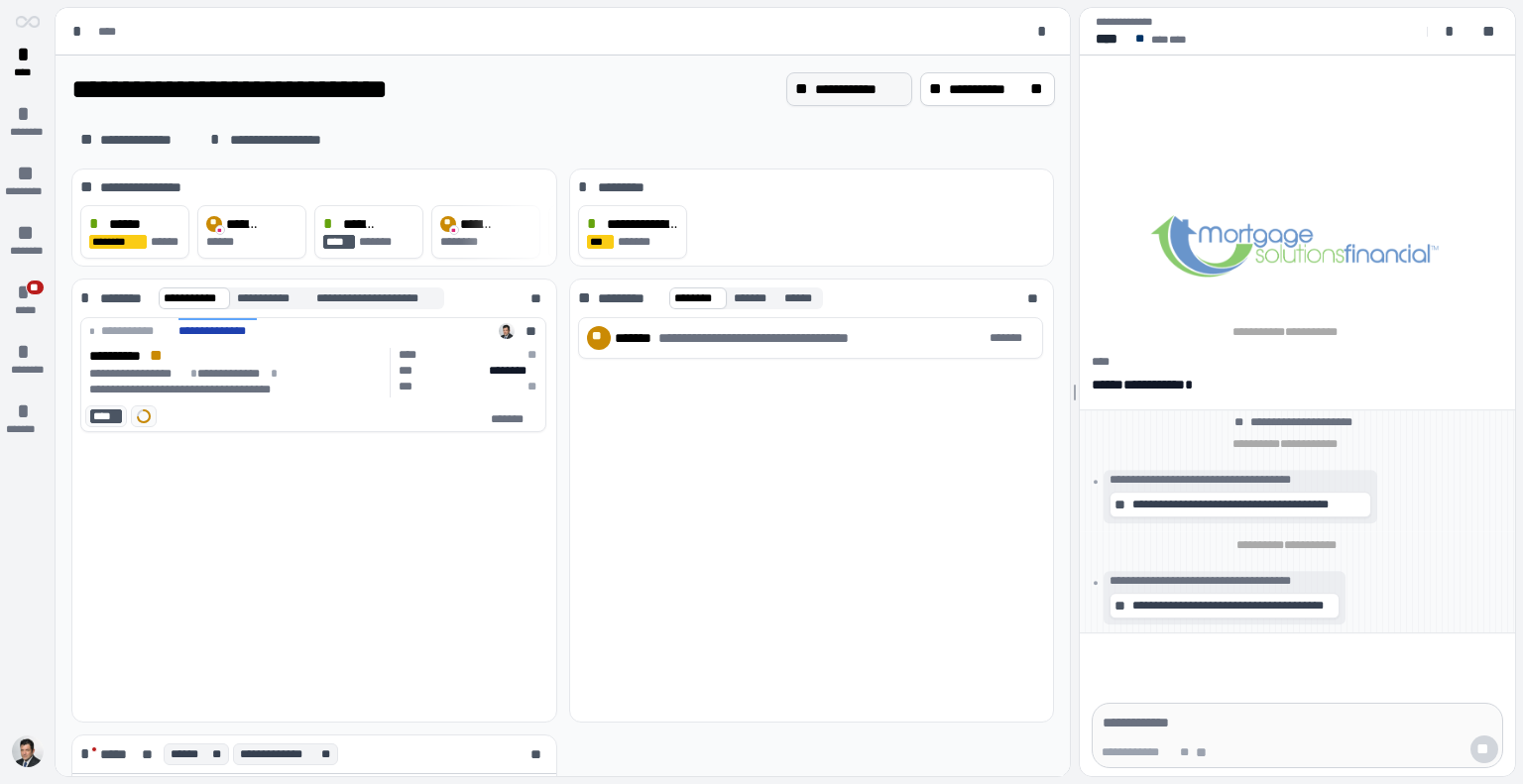 click on "**********" at bounding box center [859, 89] 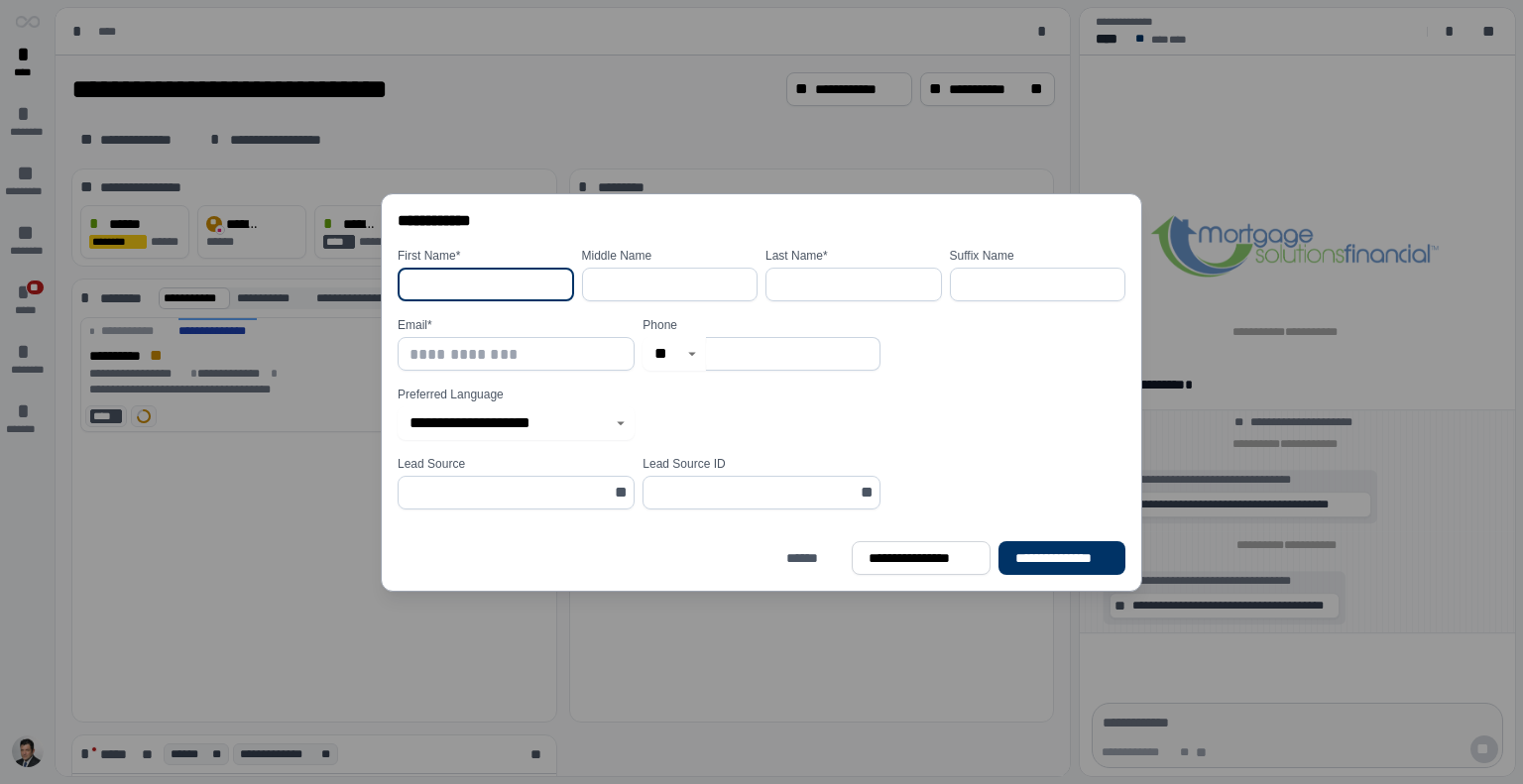 click at bounding box center [486, 284] 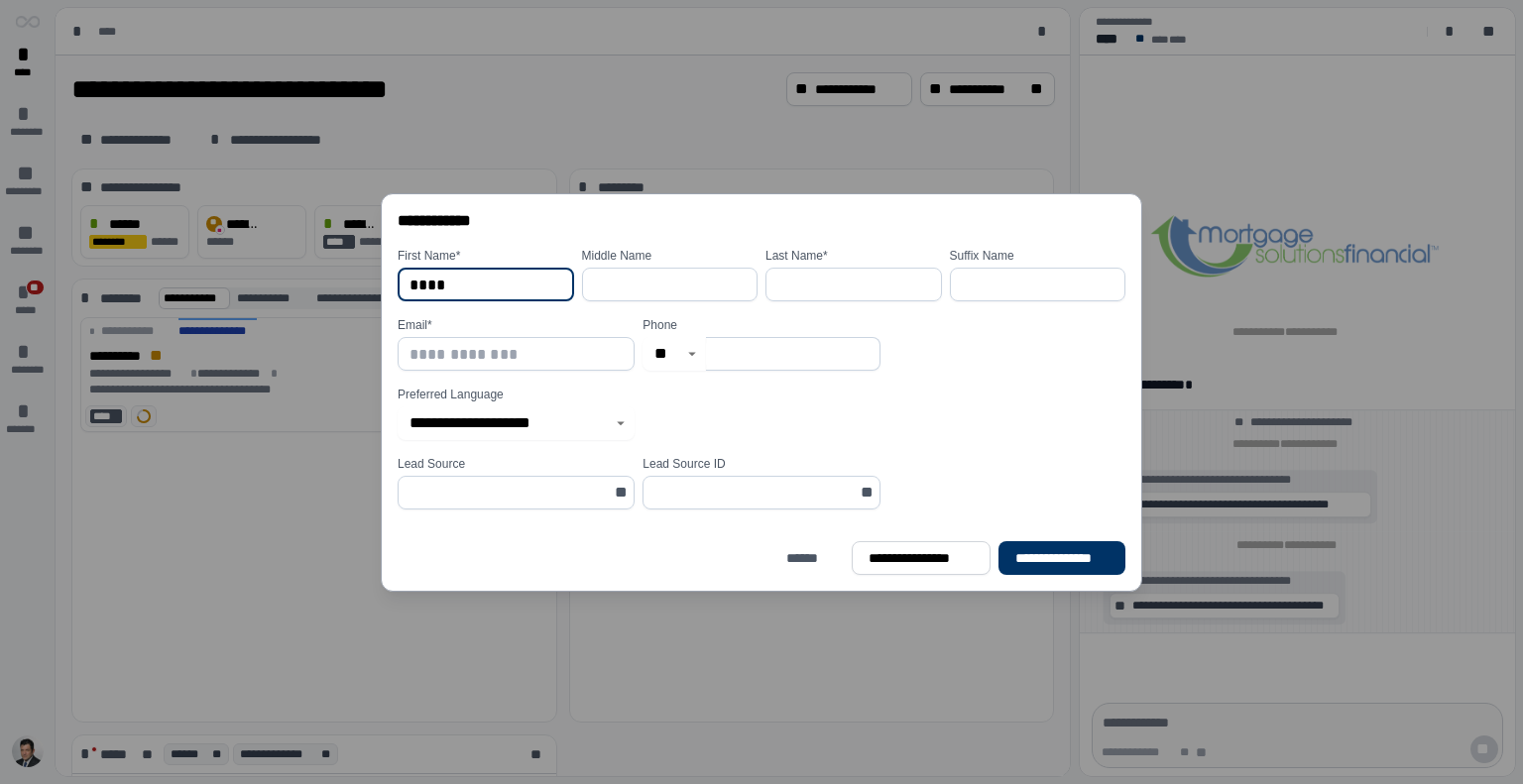 type on "****" 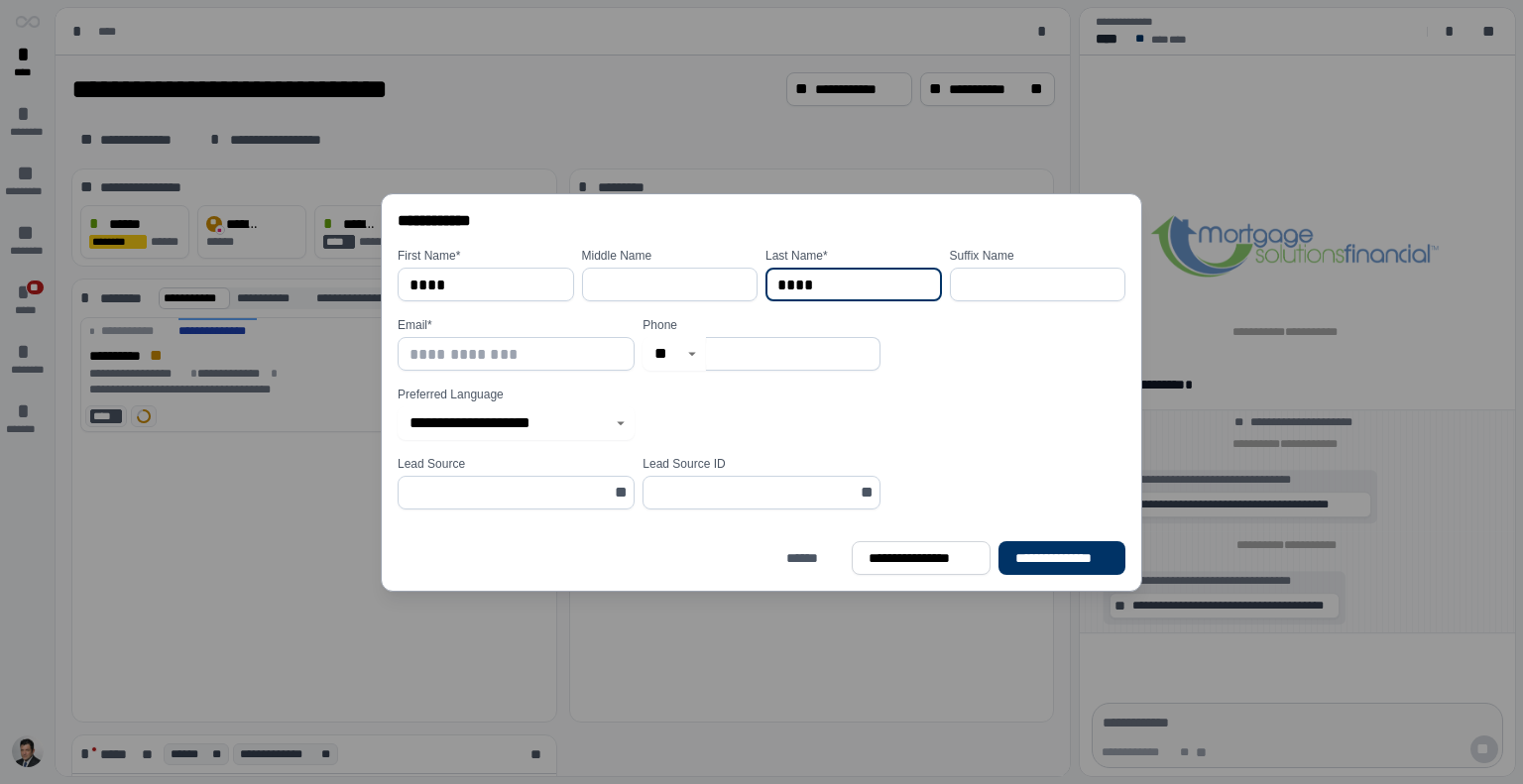 type on "*********" 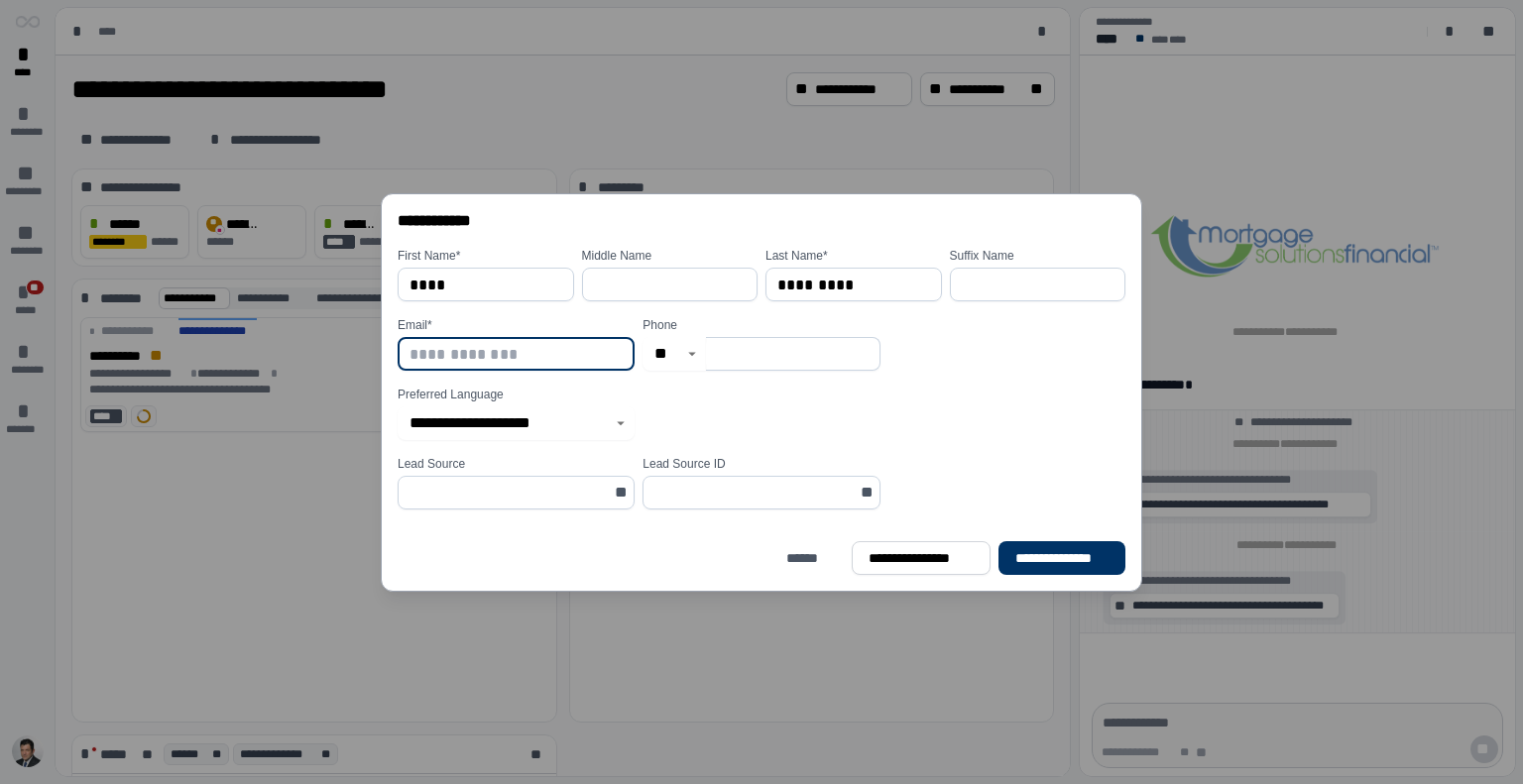 click at bounding box center (516, 354) 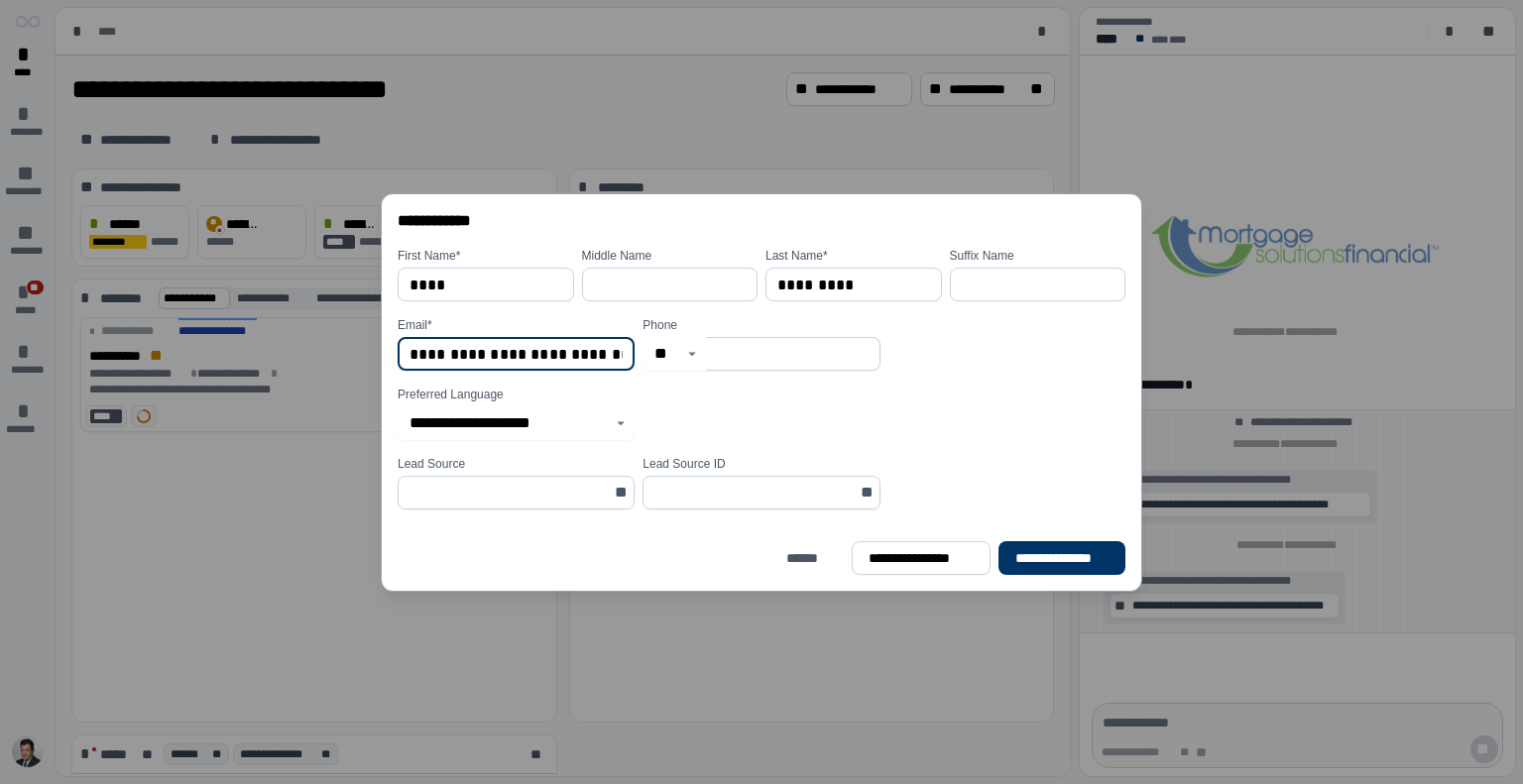 click on "**********" at bounding box center (516, 354) 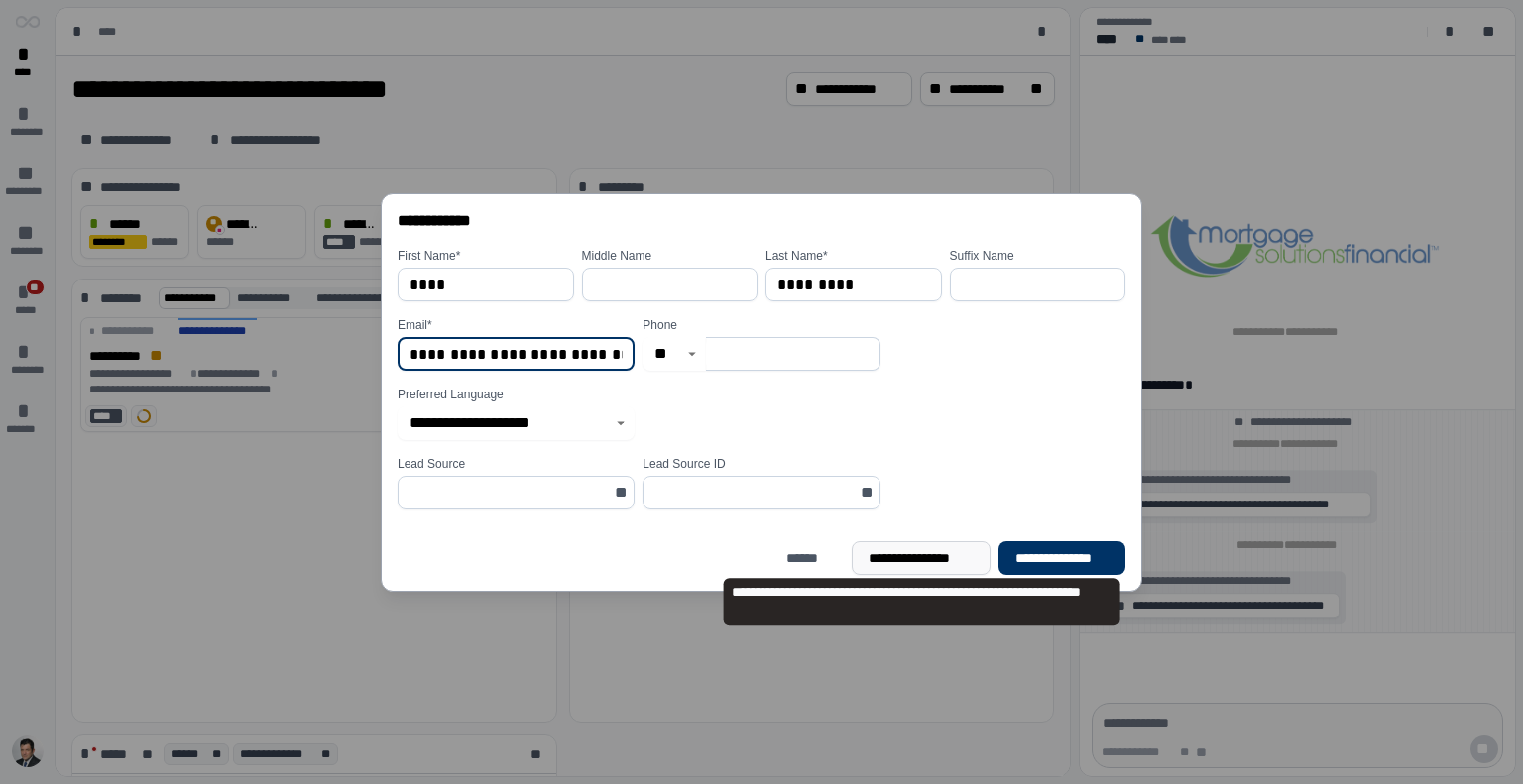 type on "**********" 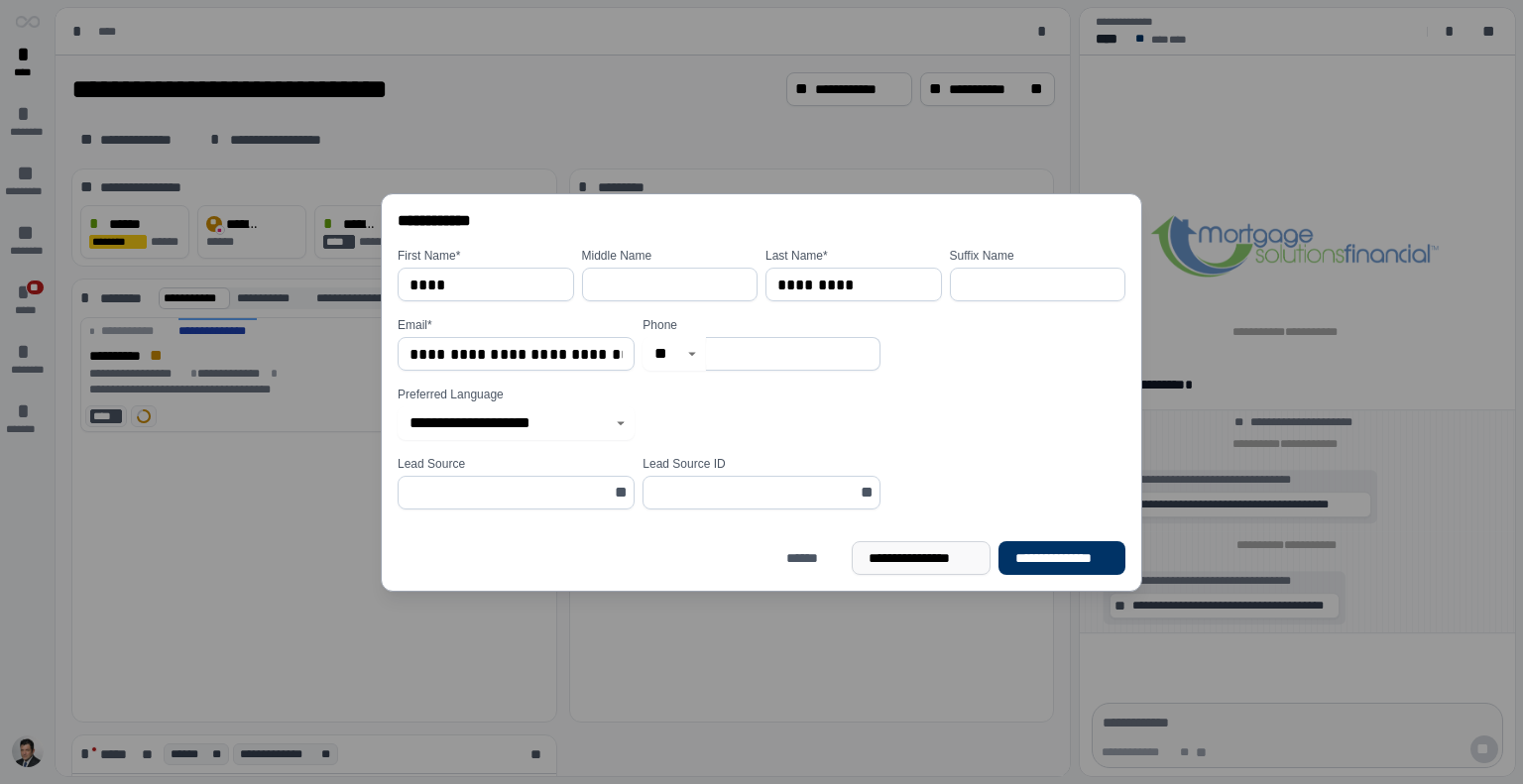 click on "**********" at bounding box center (921, 558) 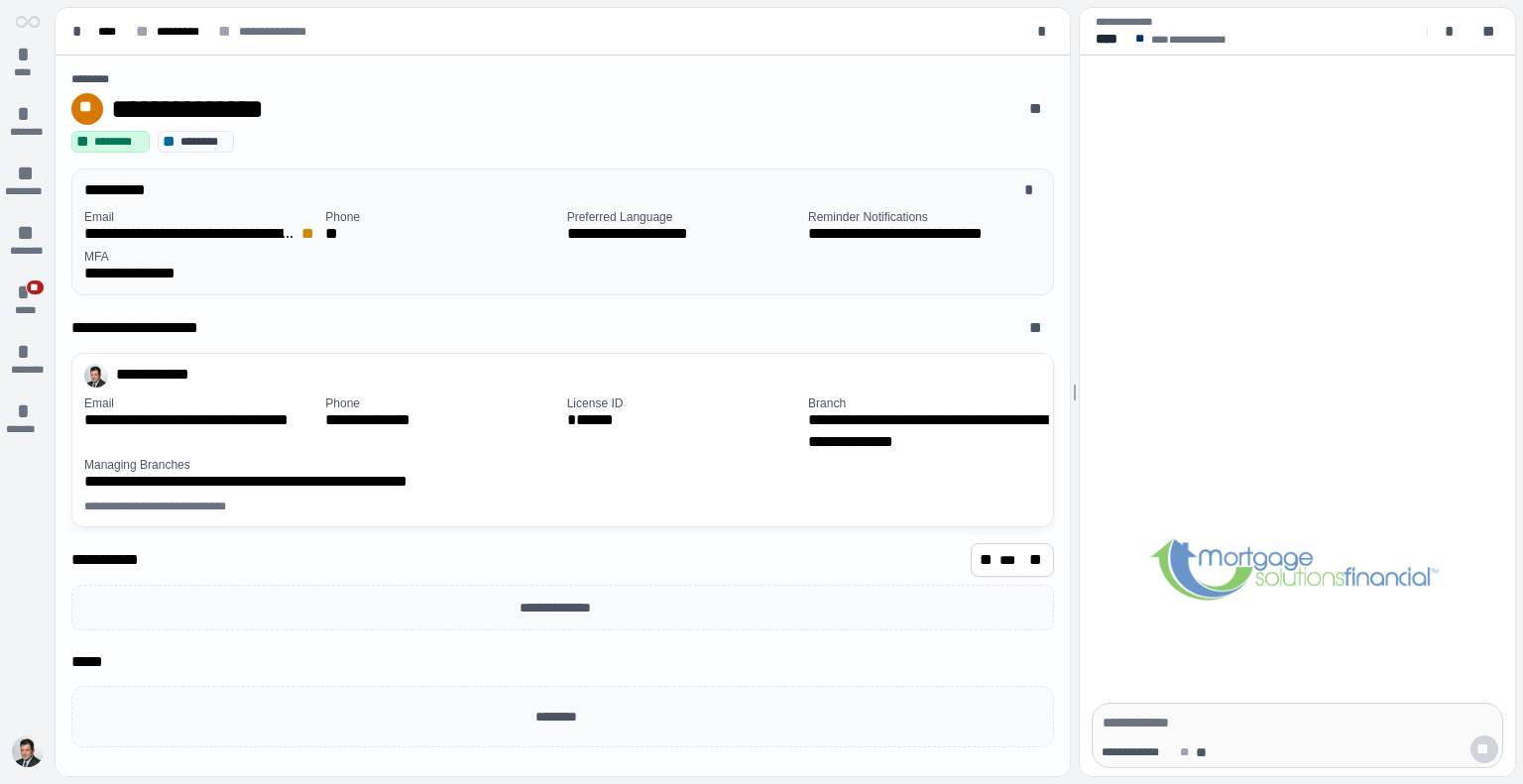 click on "**********" at bounding box center (566, 247) 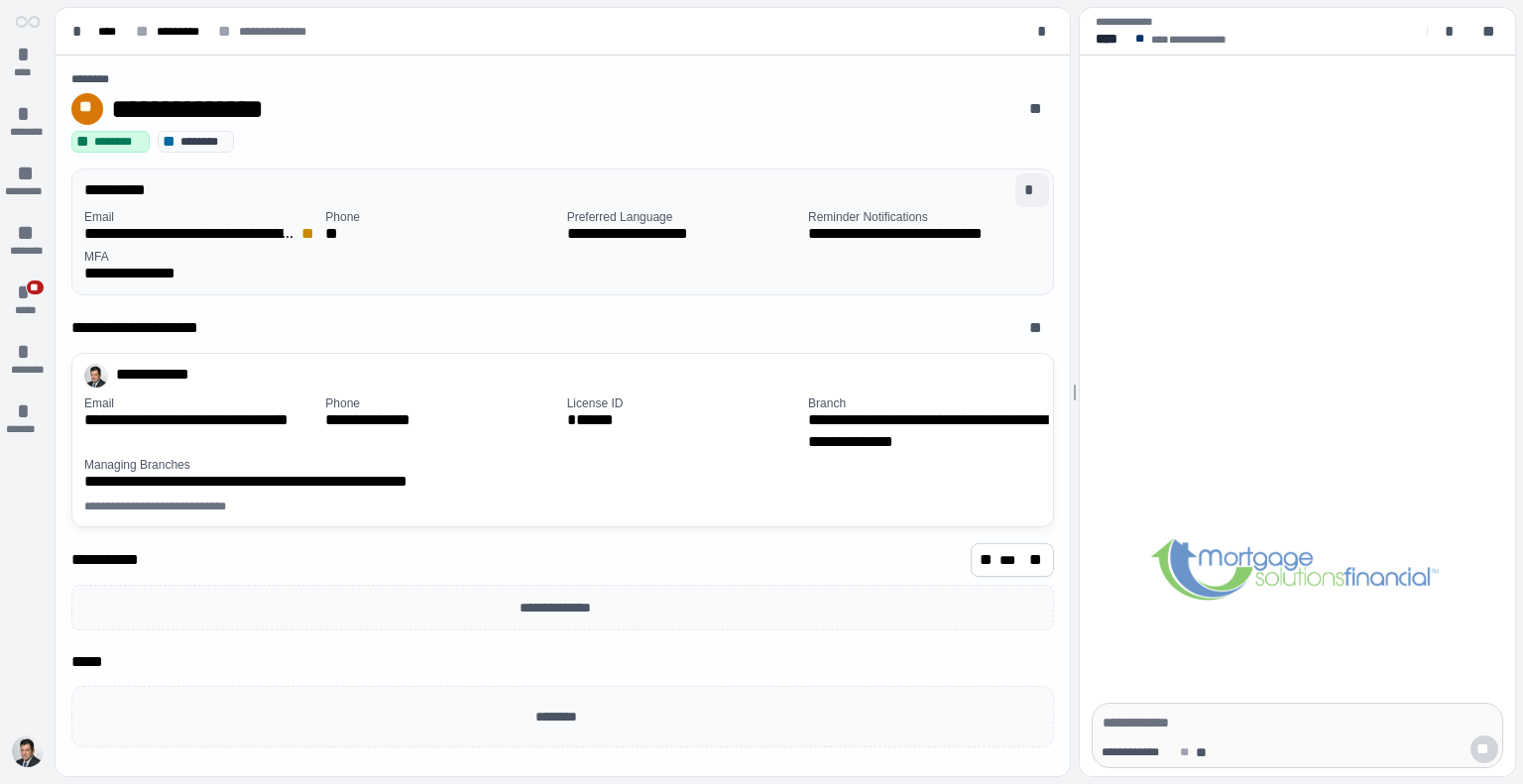 click on "*" at bounding box center (1032, 190) 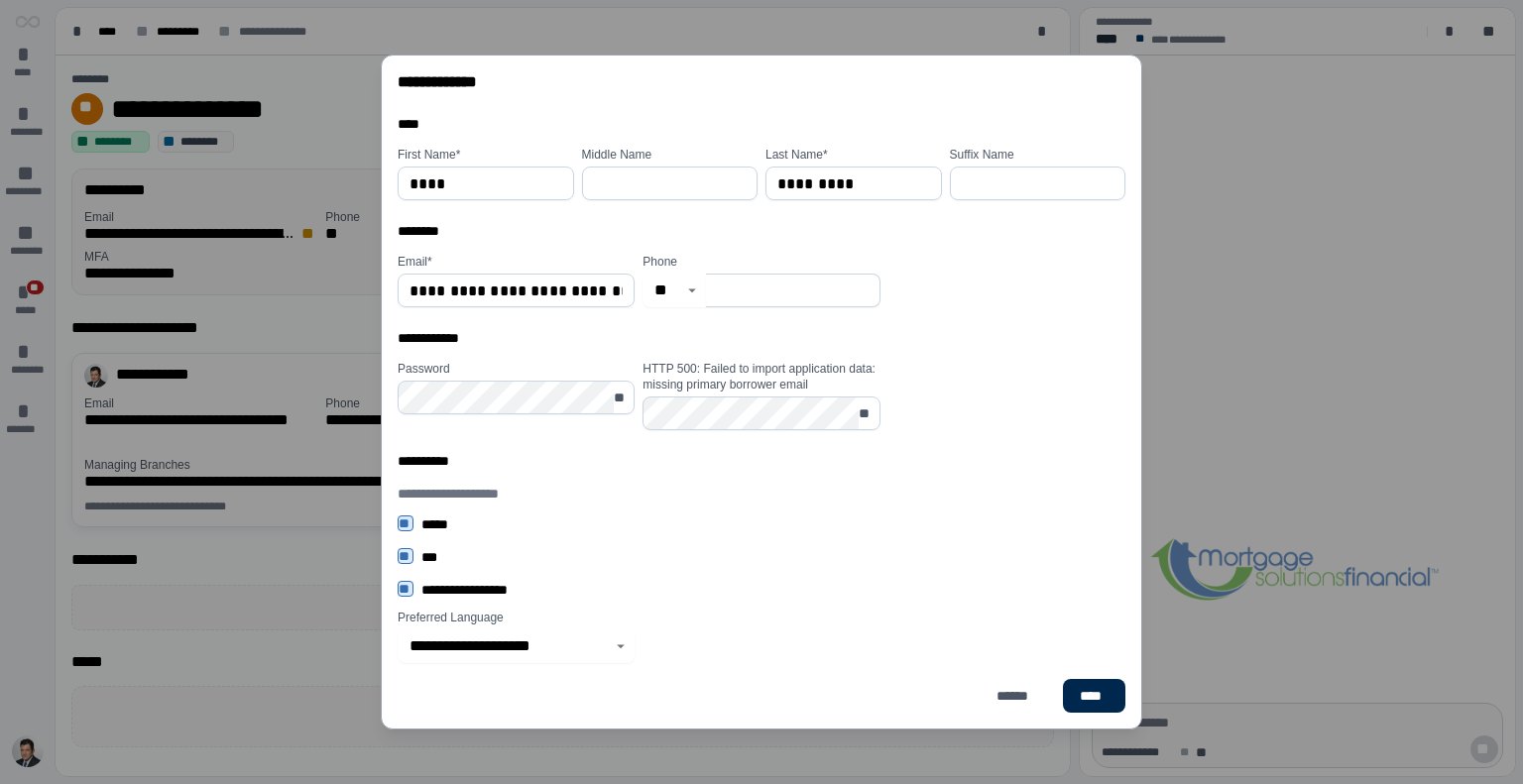 click on "****" at bounding box center (1094, 696) 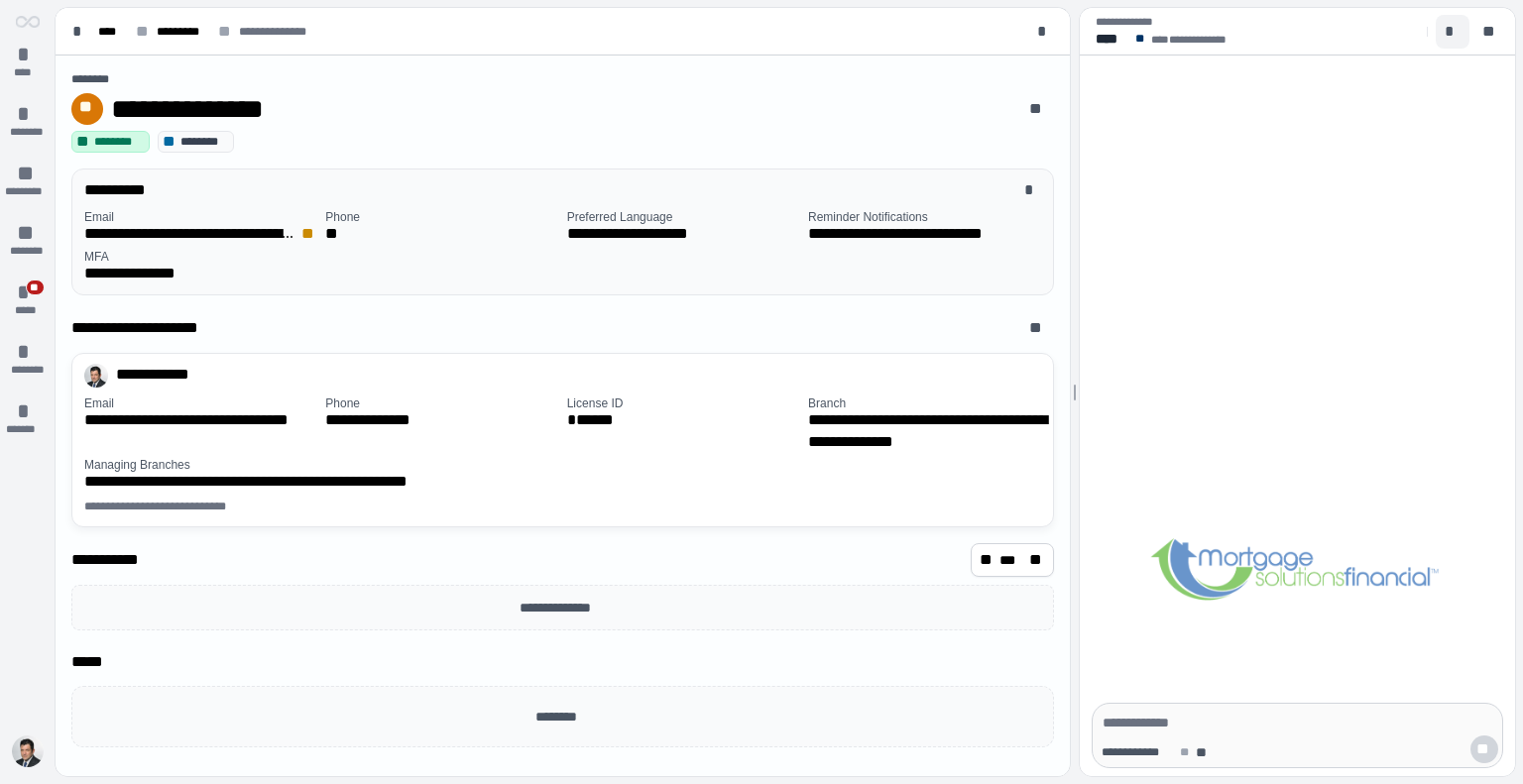 click on "*" at bounding box center [1453, 32] 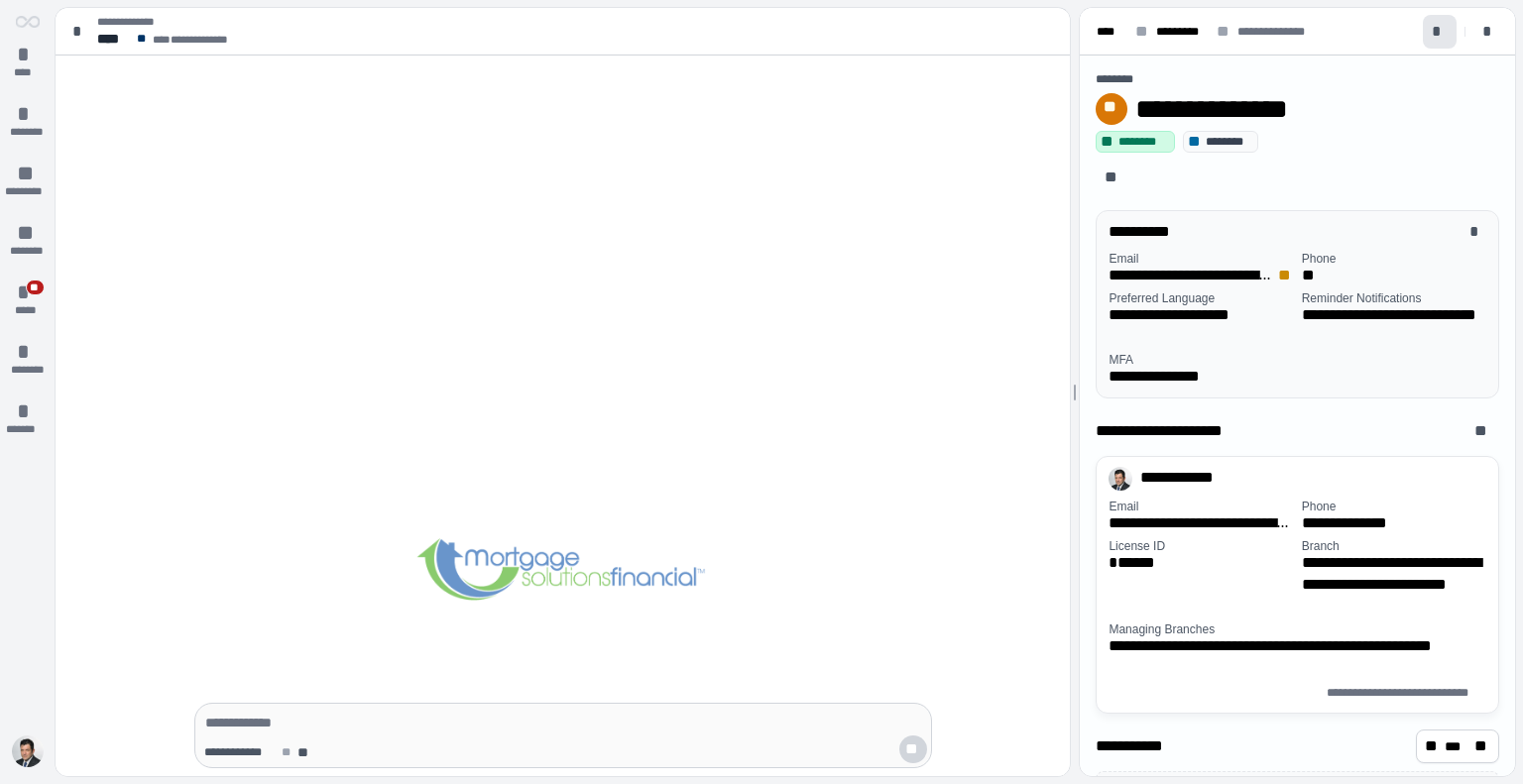 click on "*" at bounding box center (1440, 32) 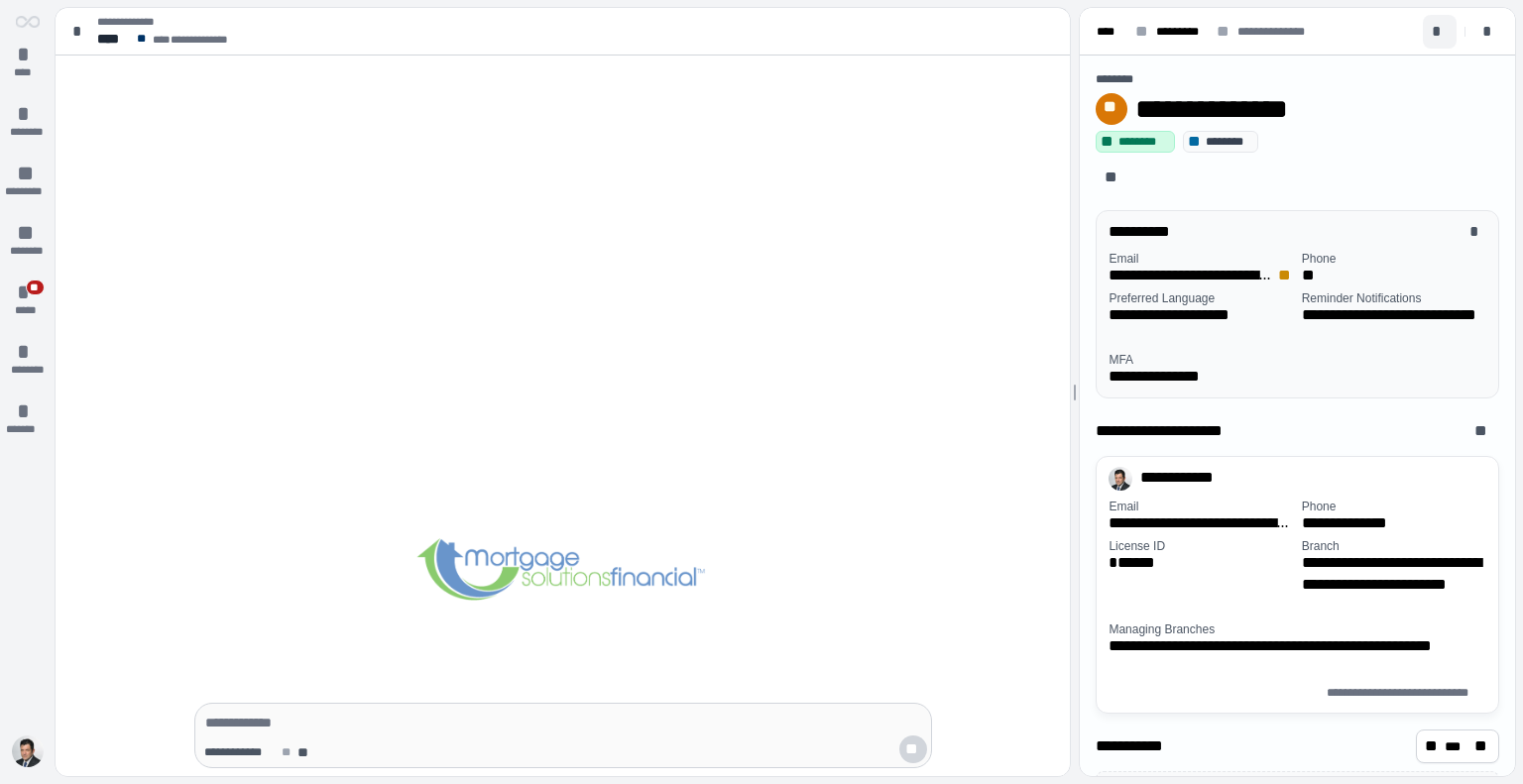 click on "*" at bounding box center [1440, 32] 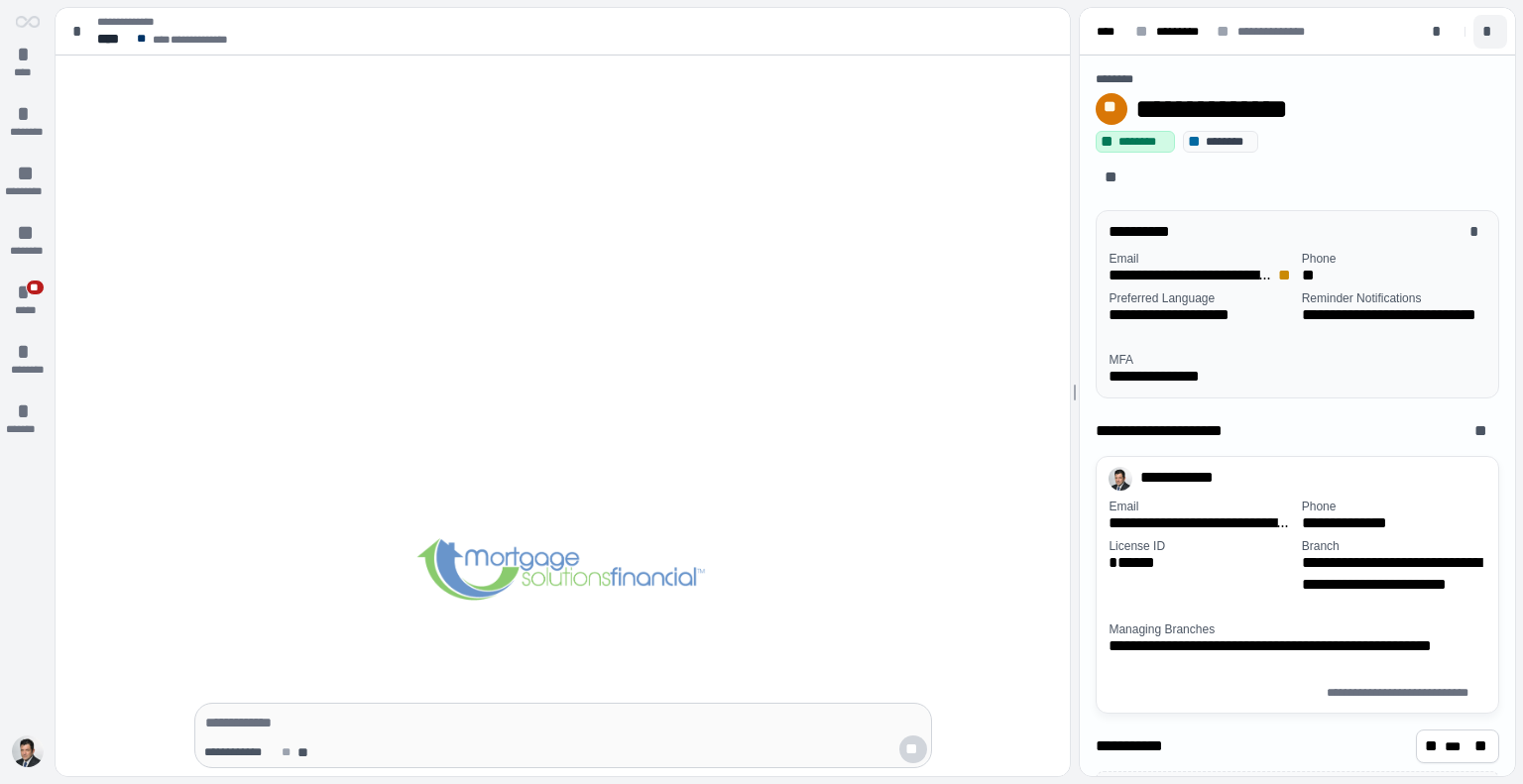 click on "*" at bounding box center [1490, 32] 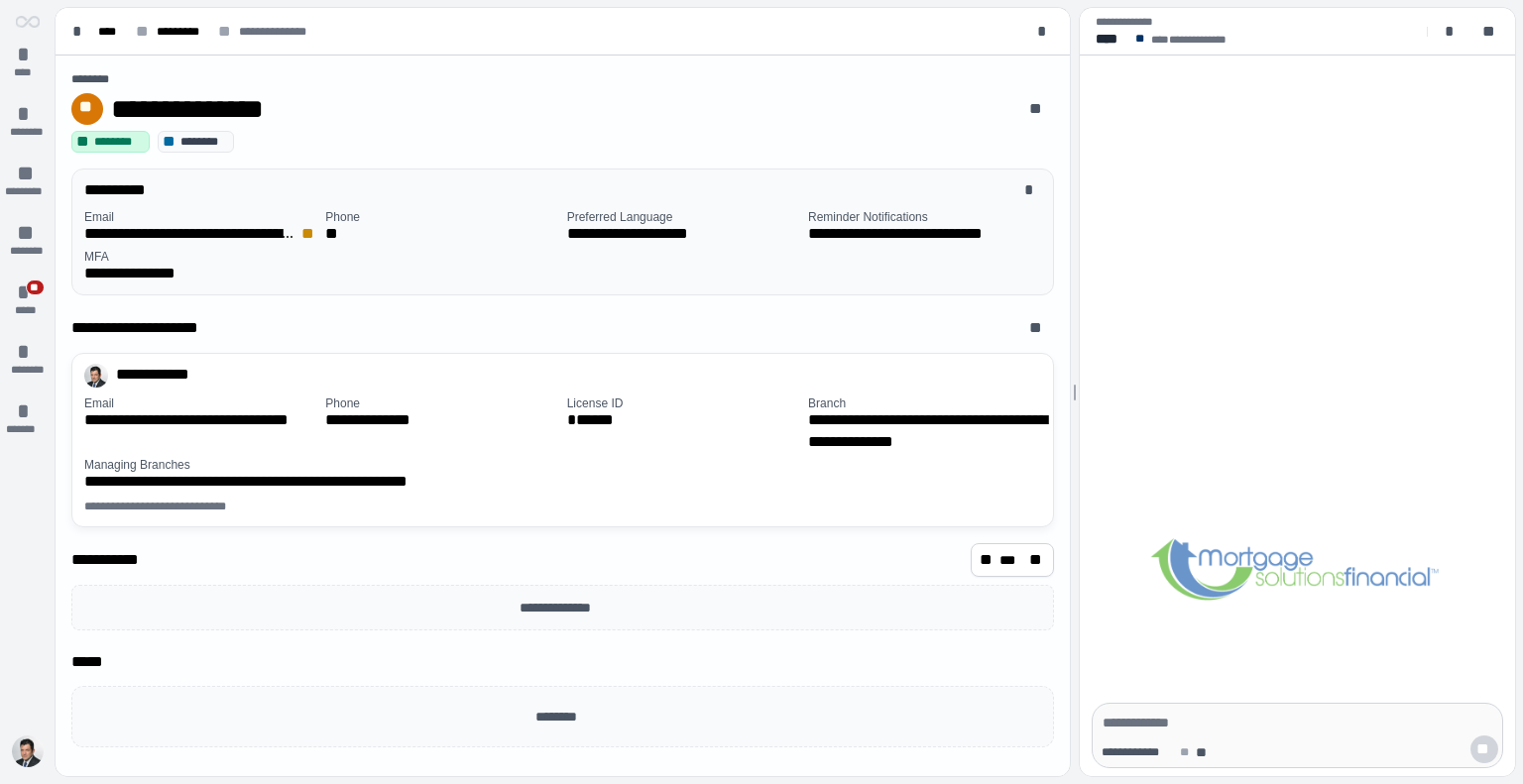 click on "********" at bounding box center [203, 142] 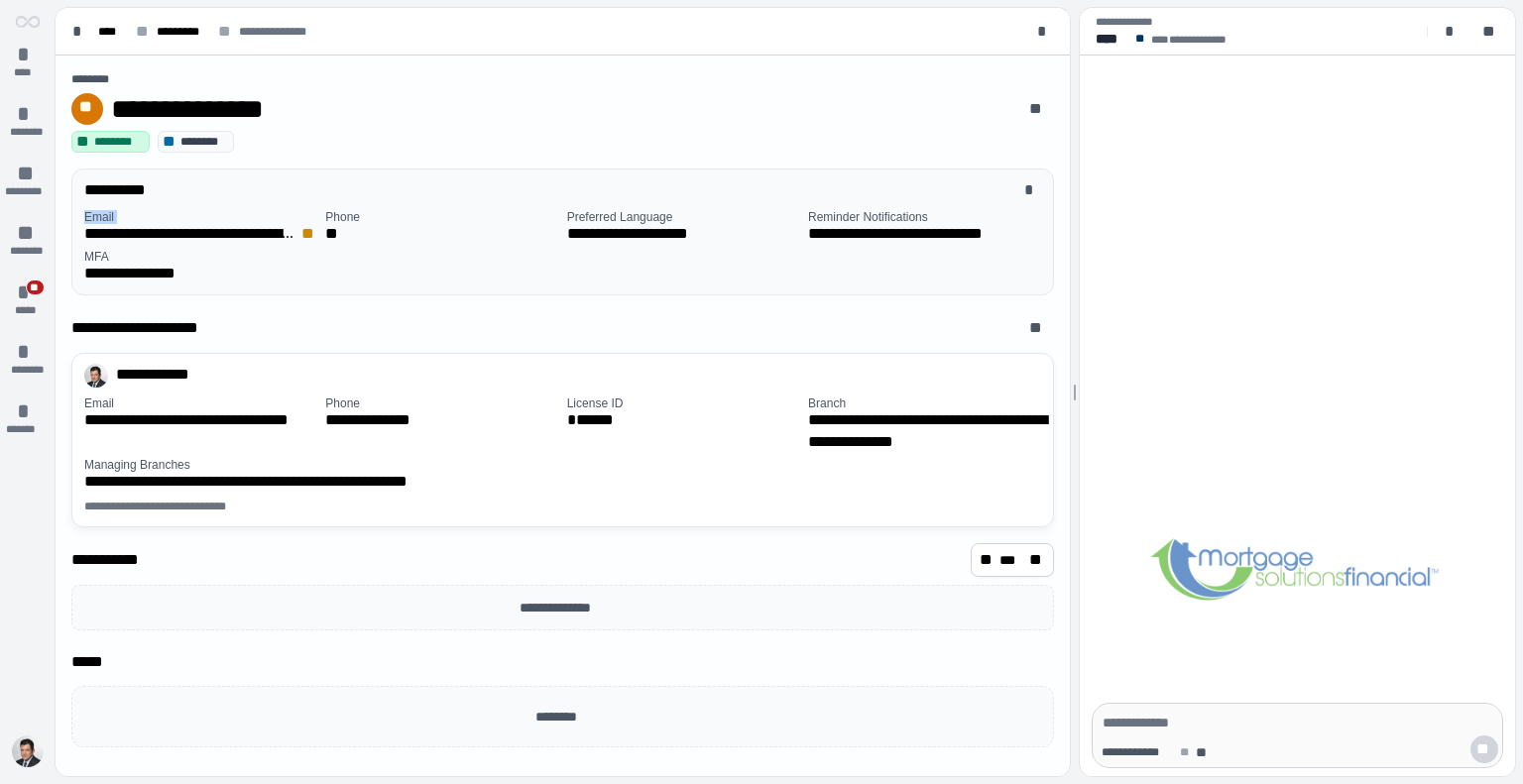 click on "Email" at bounding box center (200, 217) 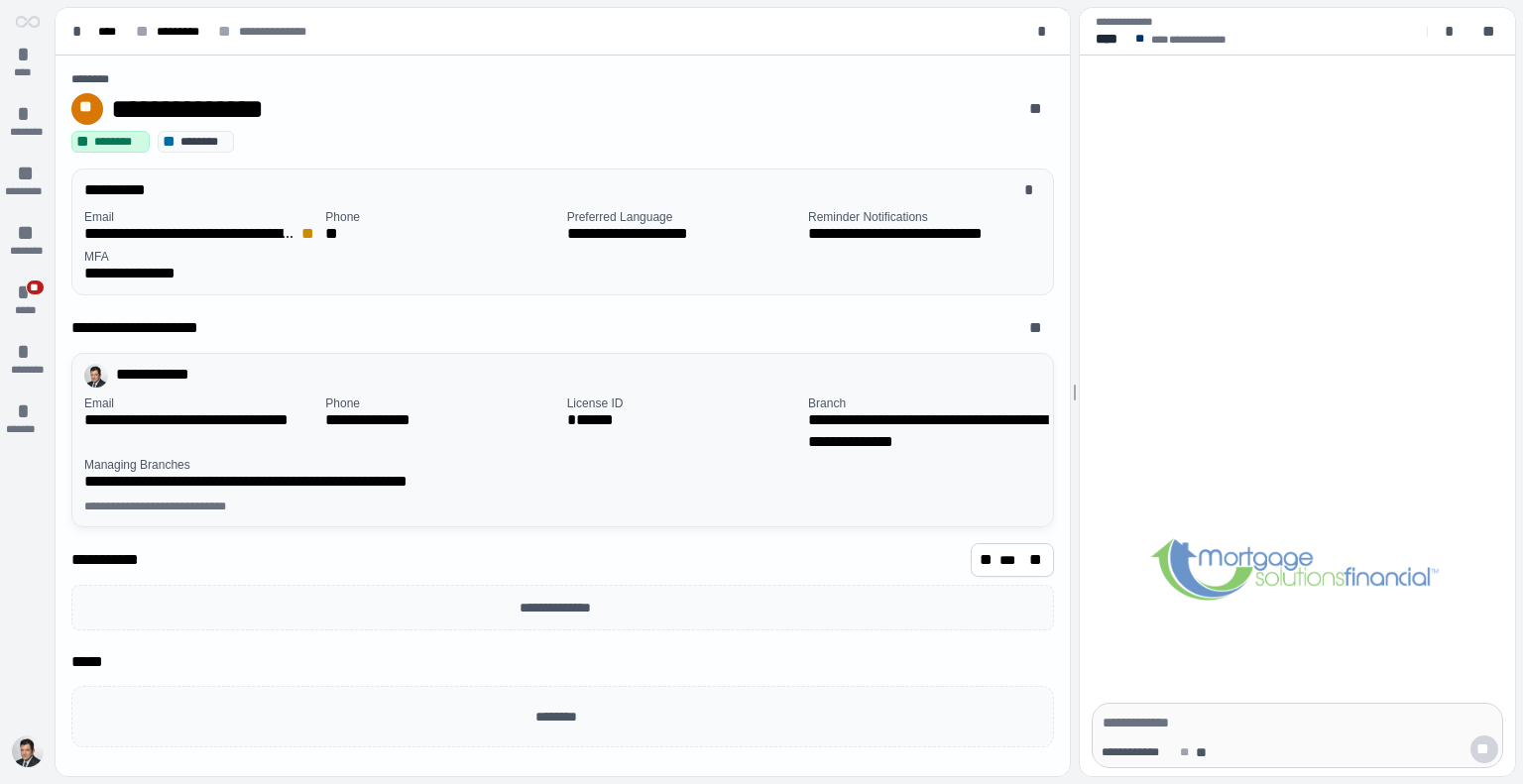 click on "**********" at bounding box center [564, 376] 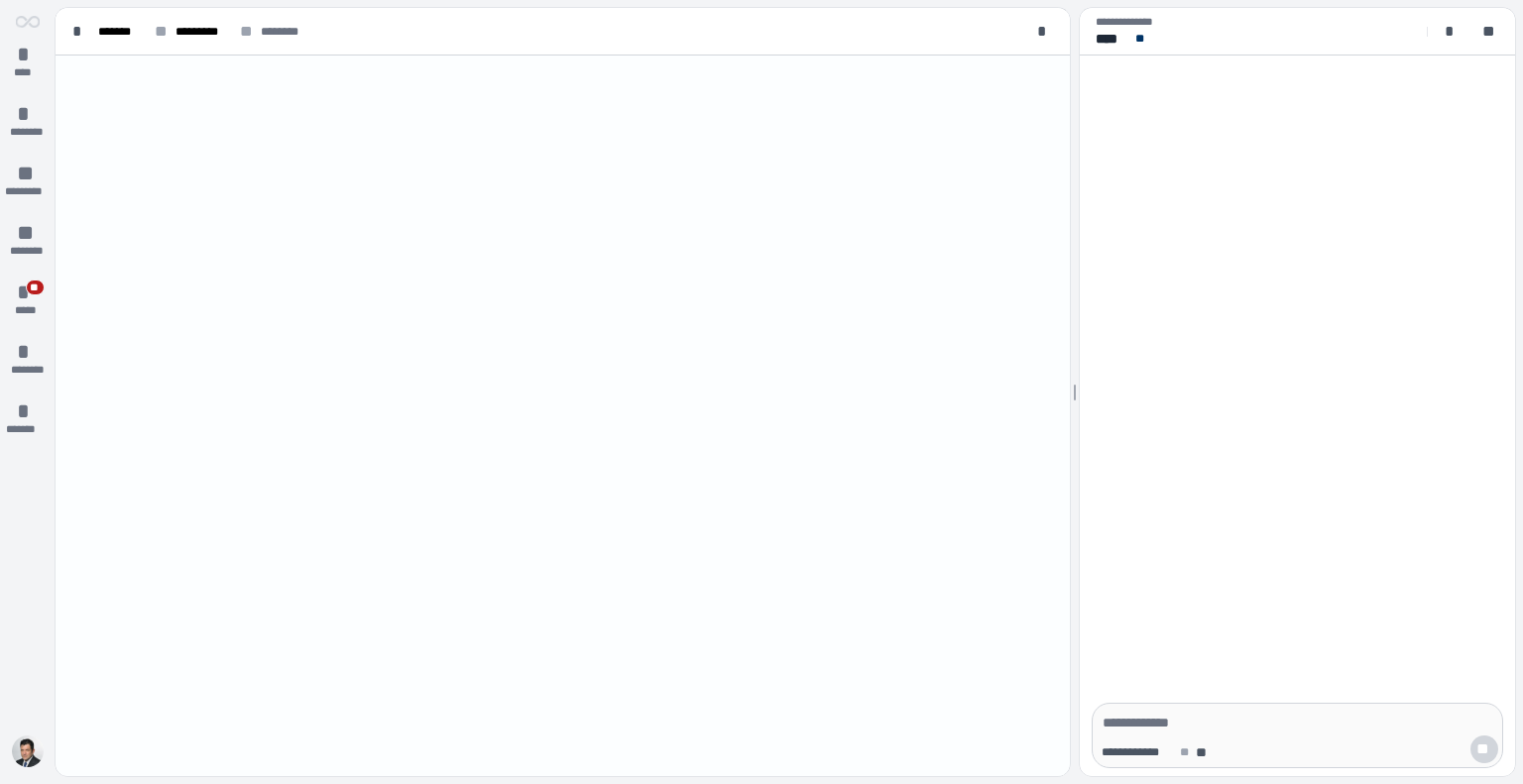 click at bounding box center [562, 415] 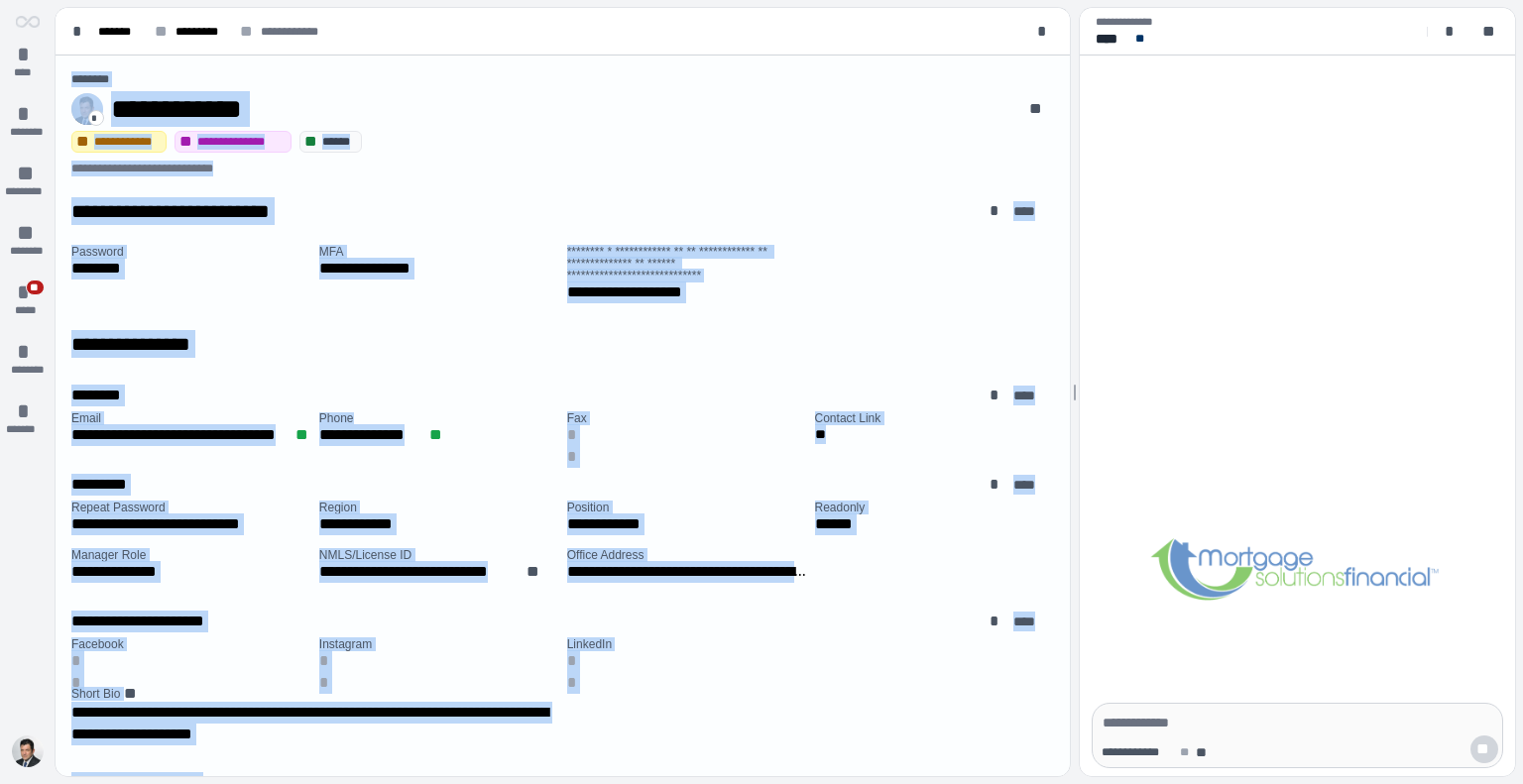 click on "**********" at bounding box center (562, 132) 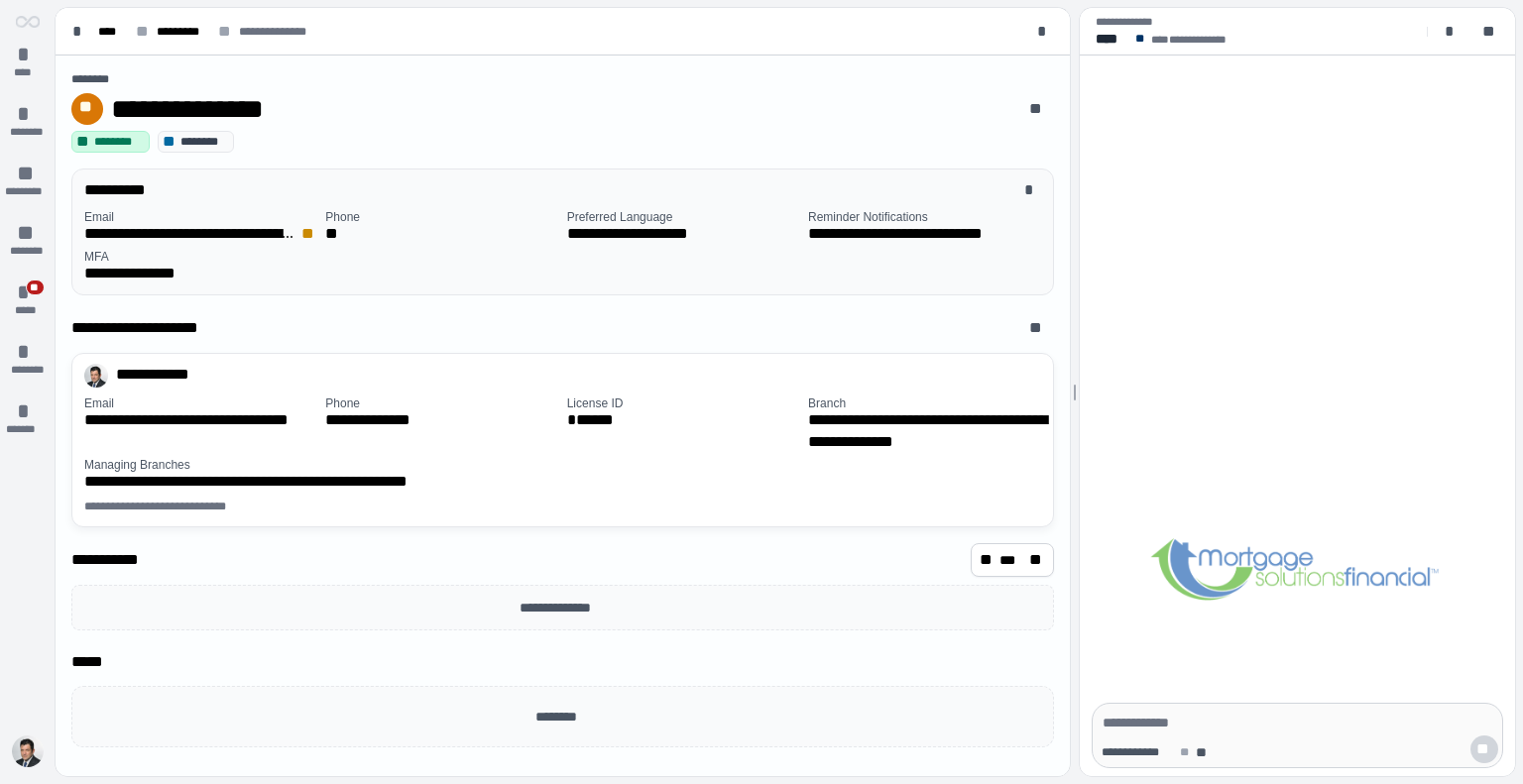 click on "**********" at bounding box center (566, 247) 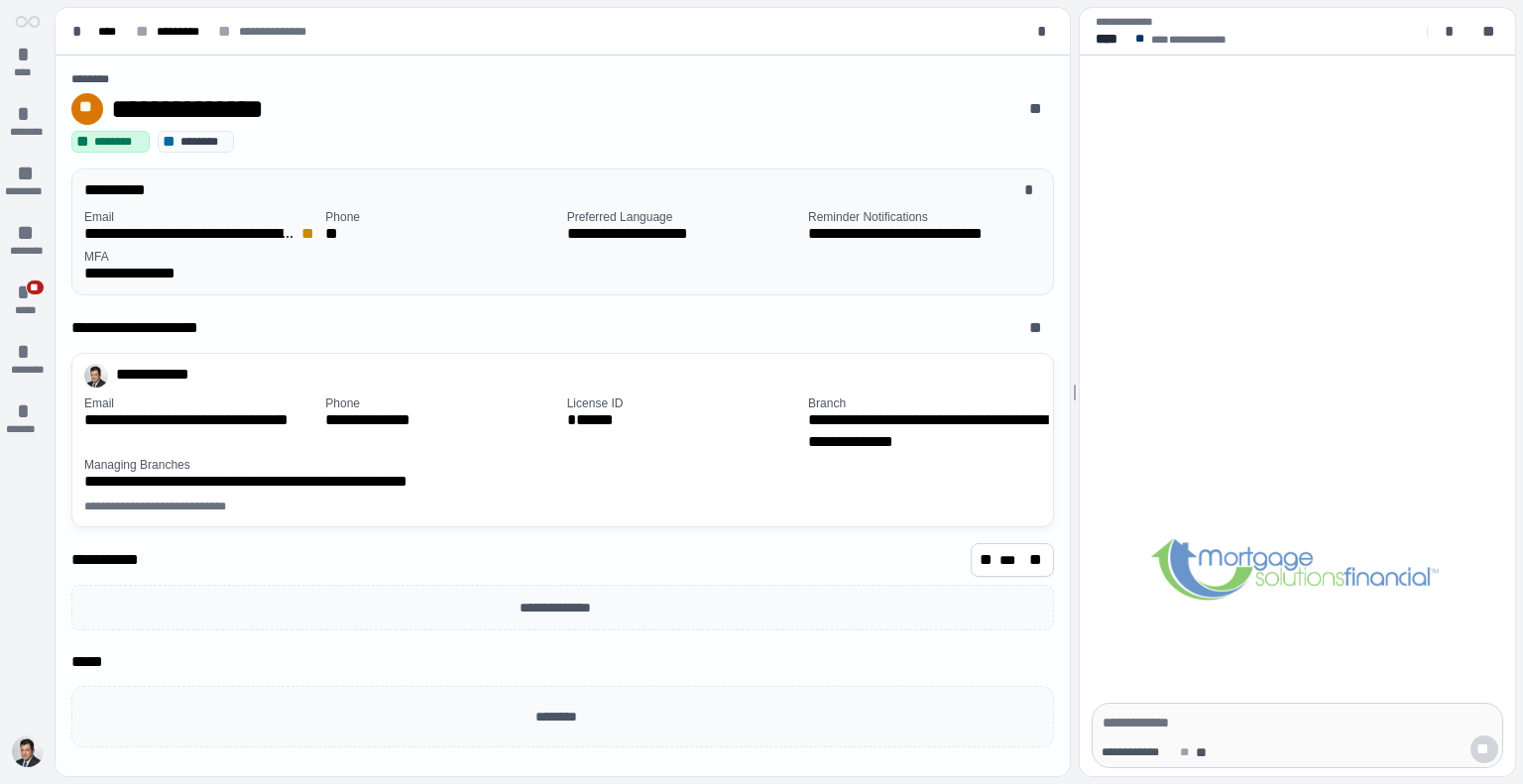 click on "**********" at bounding box center (541, 109) 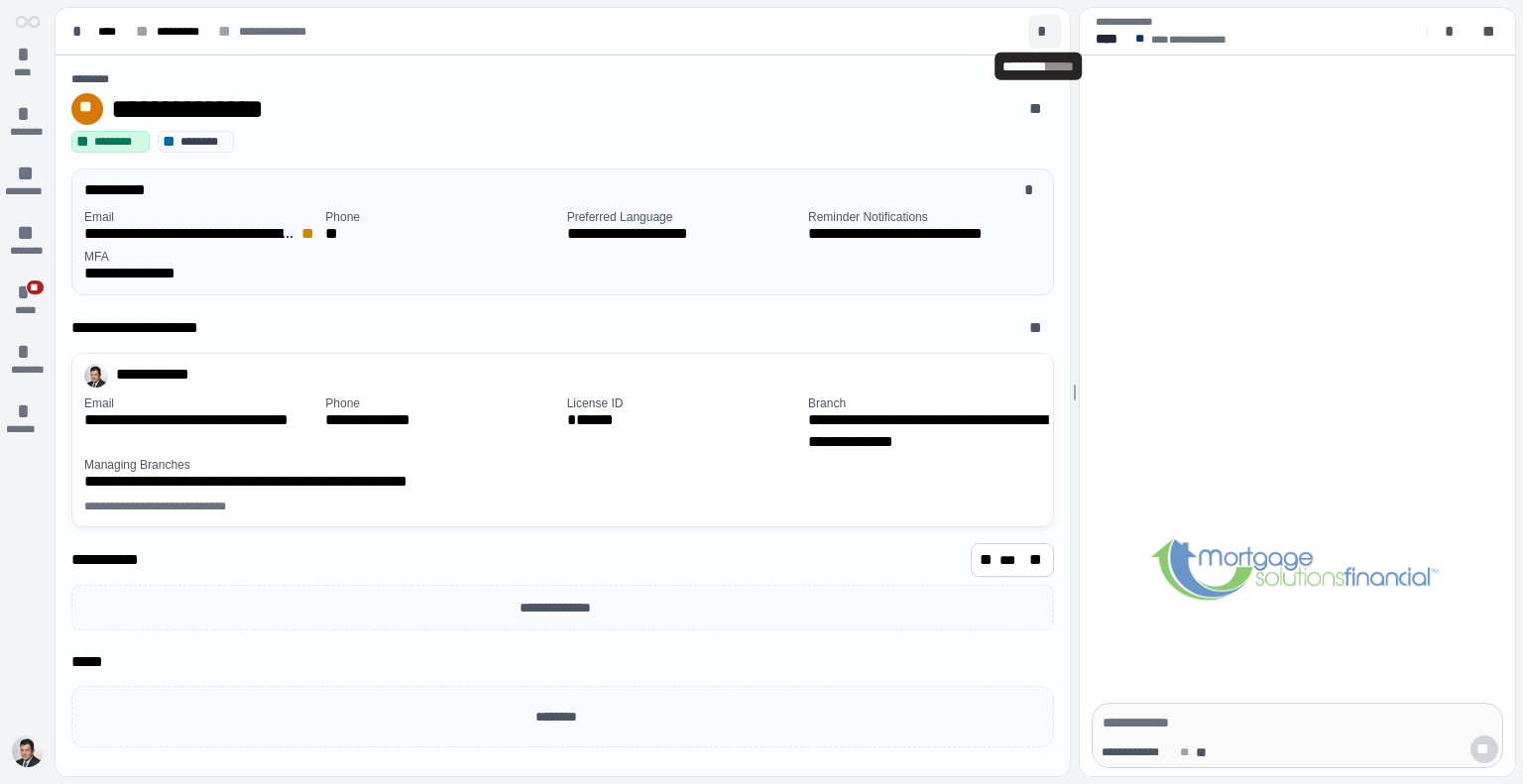 click on "*" at bounding box center [1045, 32] 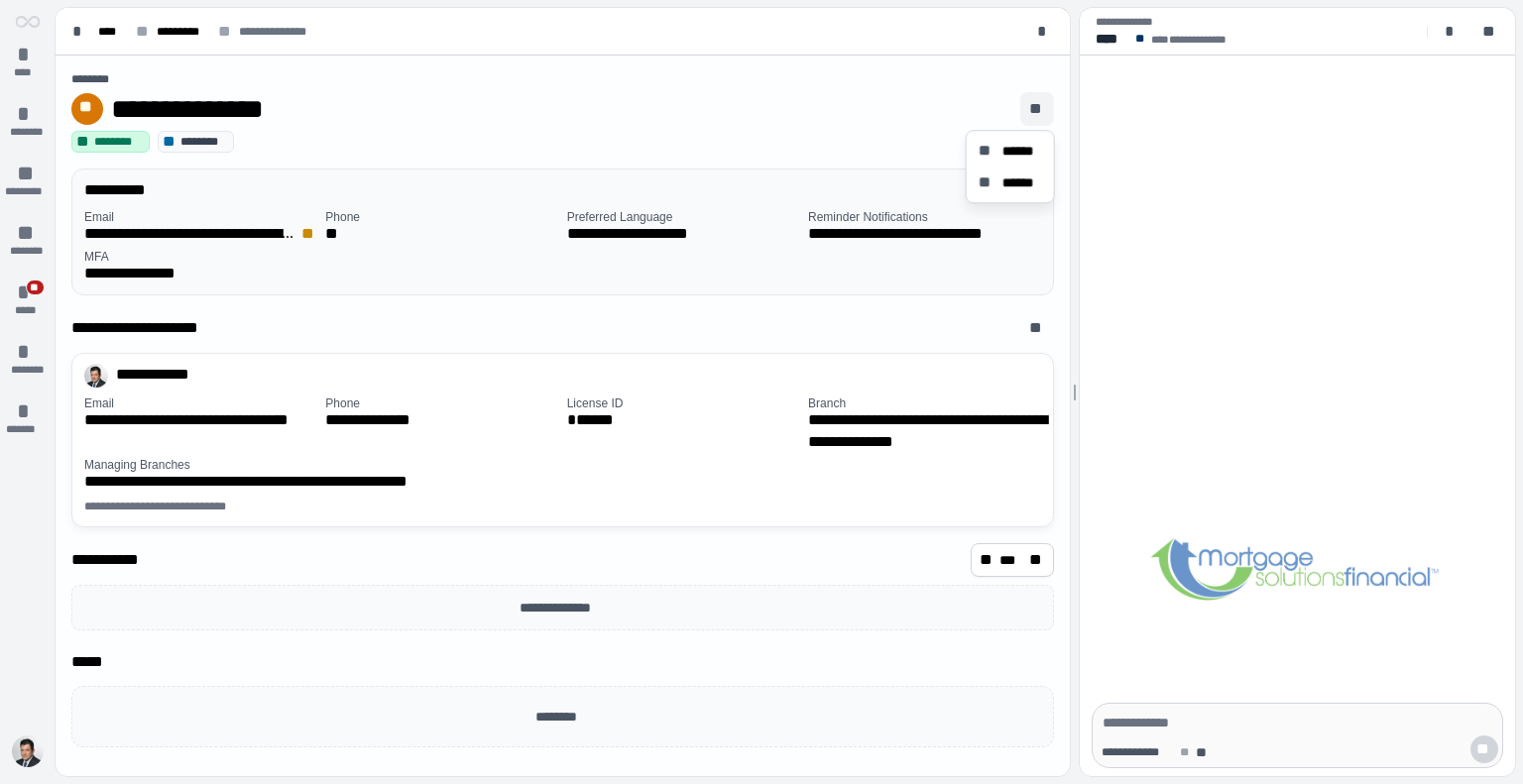 click on "**" at bounding box center (1037, 109) 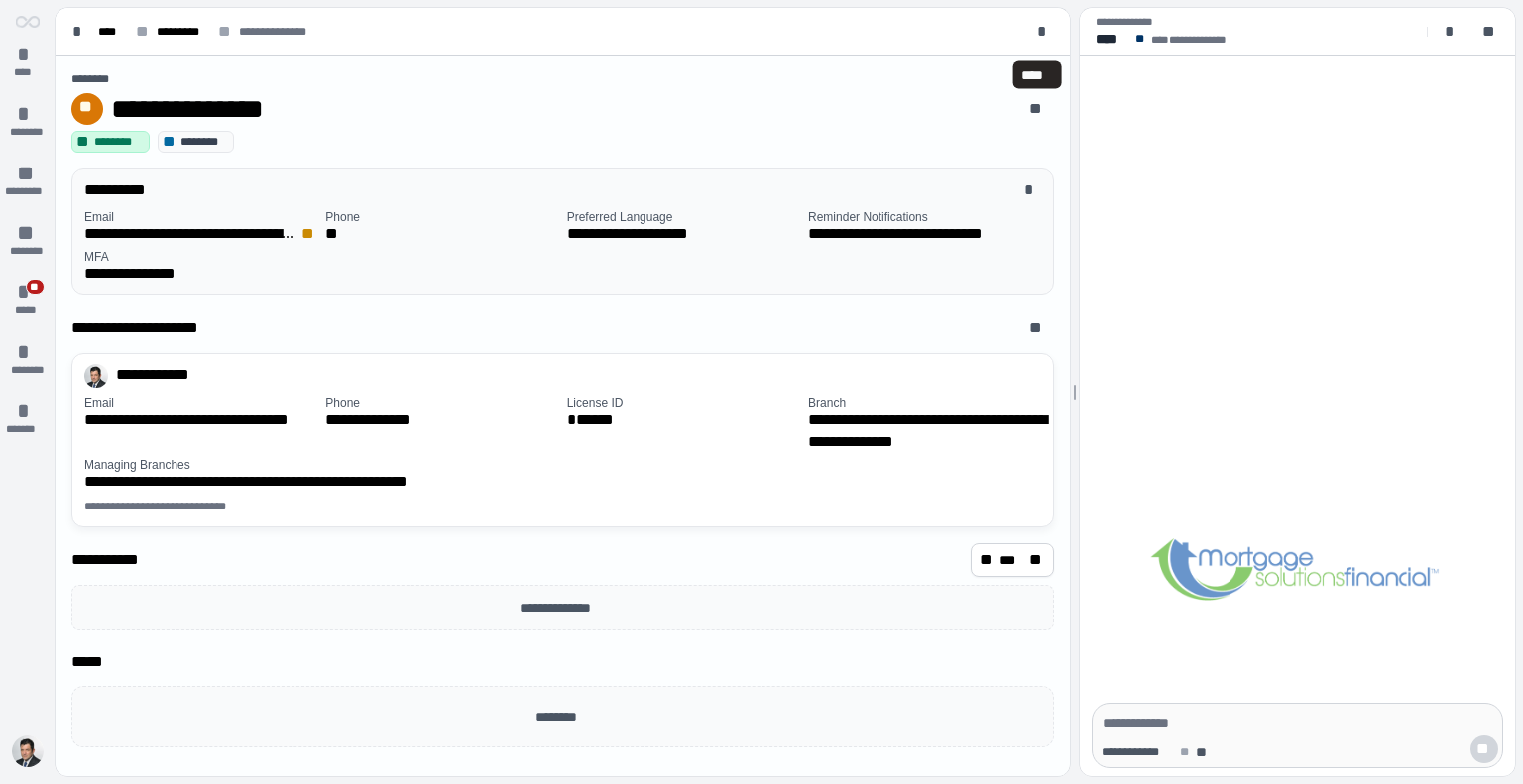 click on "**********" at bounding box center [541, 109] 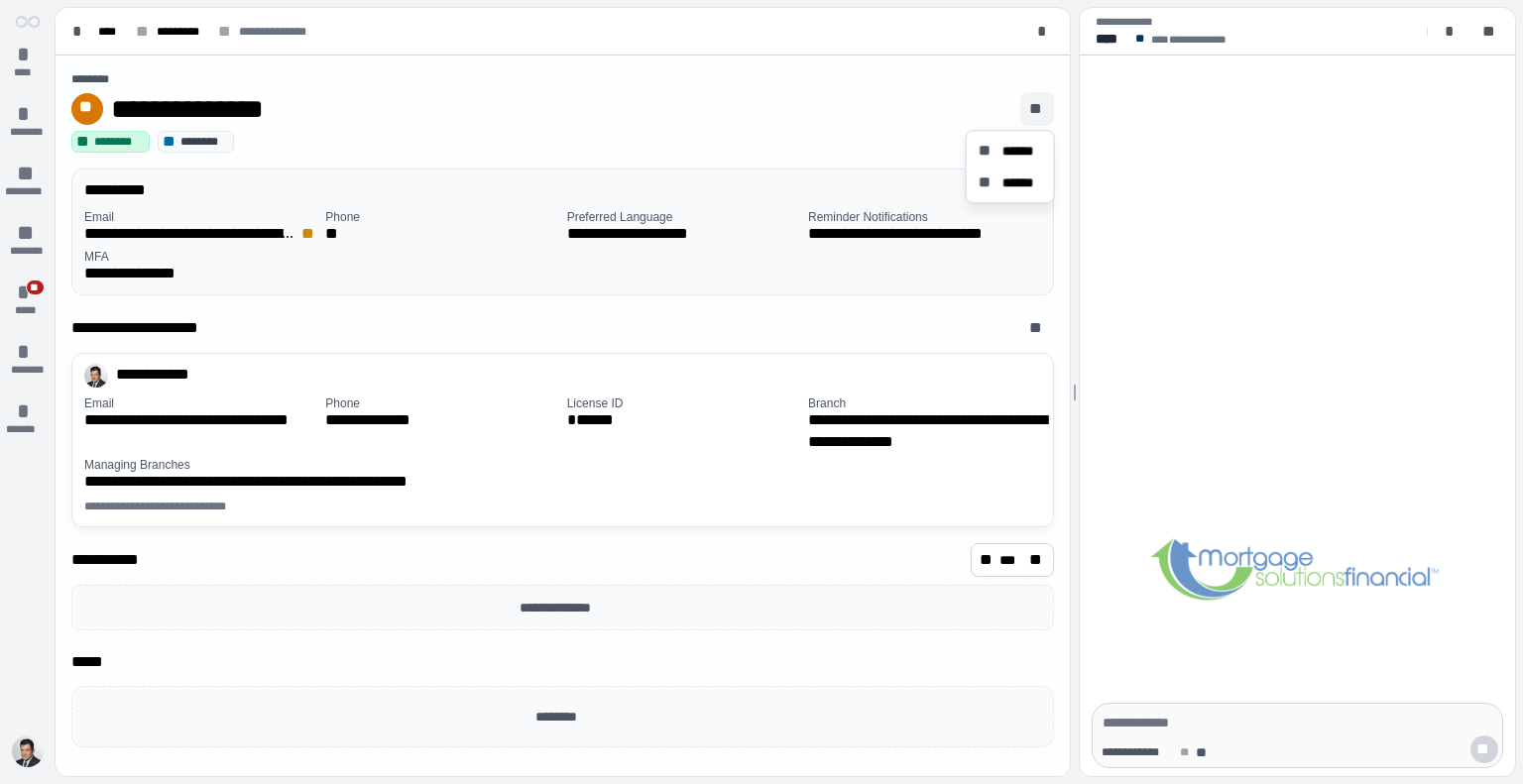 click on "**" at bounding box center [1037, 109] 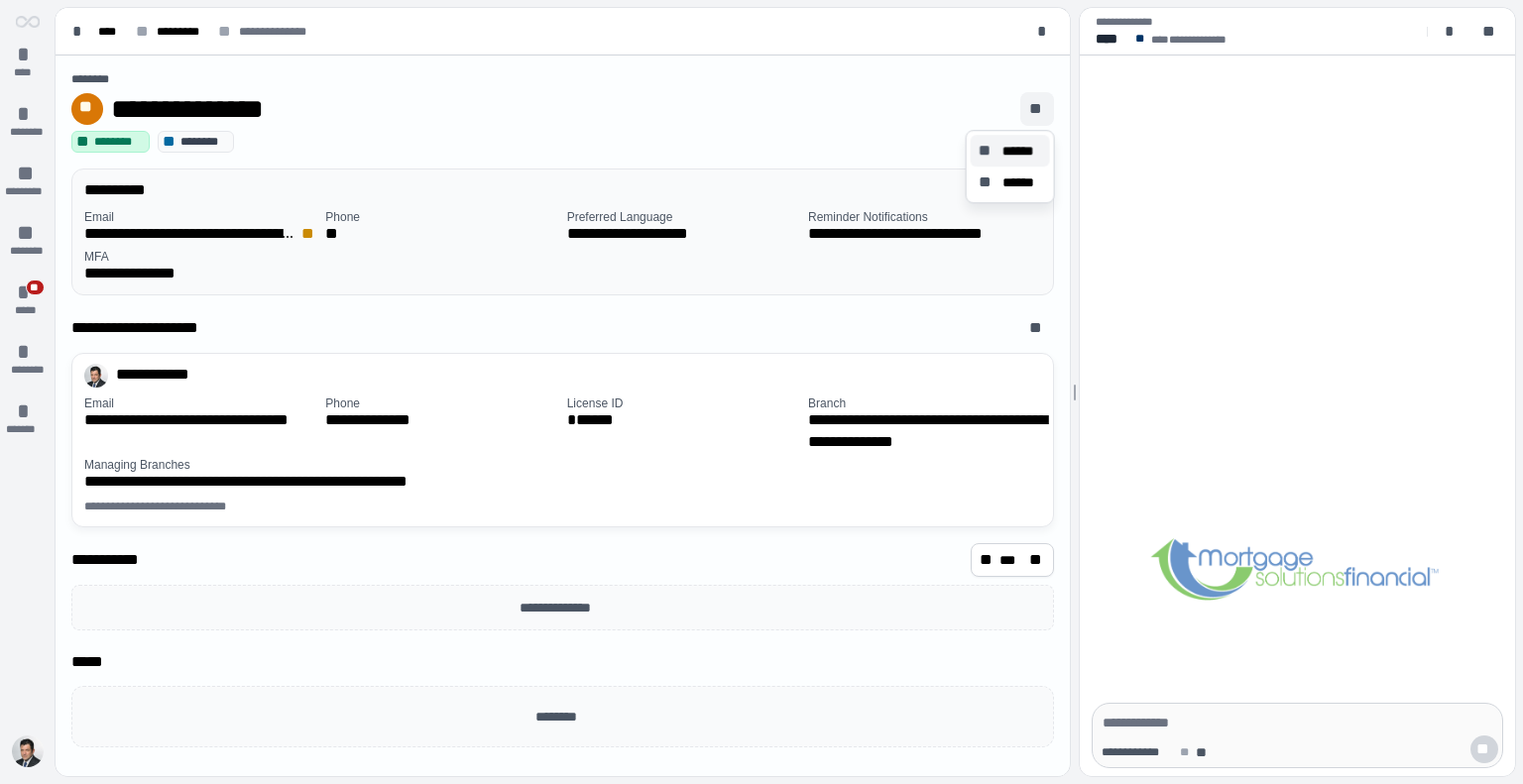 click on "******" at bounding box center [1019, 151] 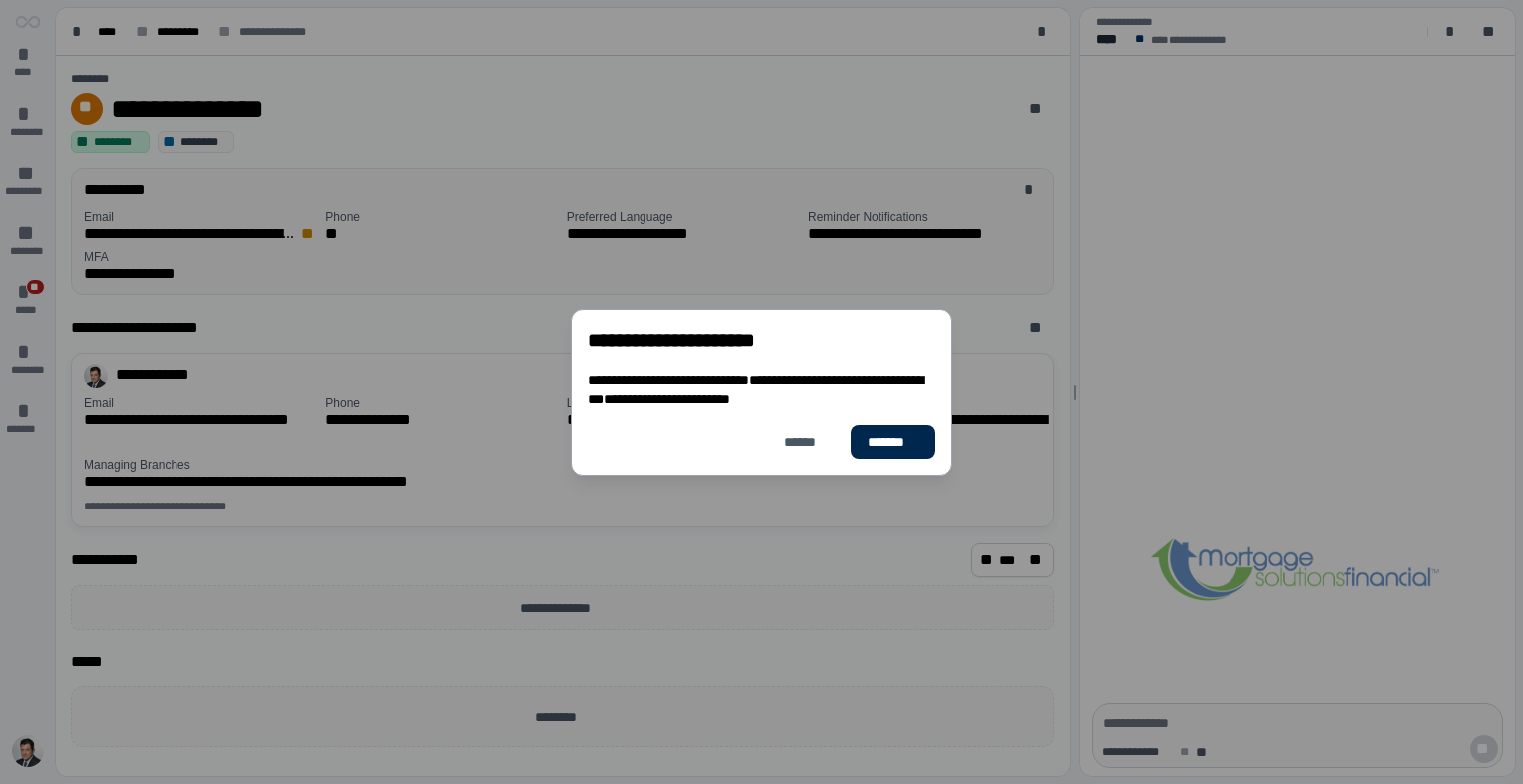 click on "*******" at bounding box center [892, 442] 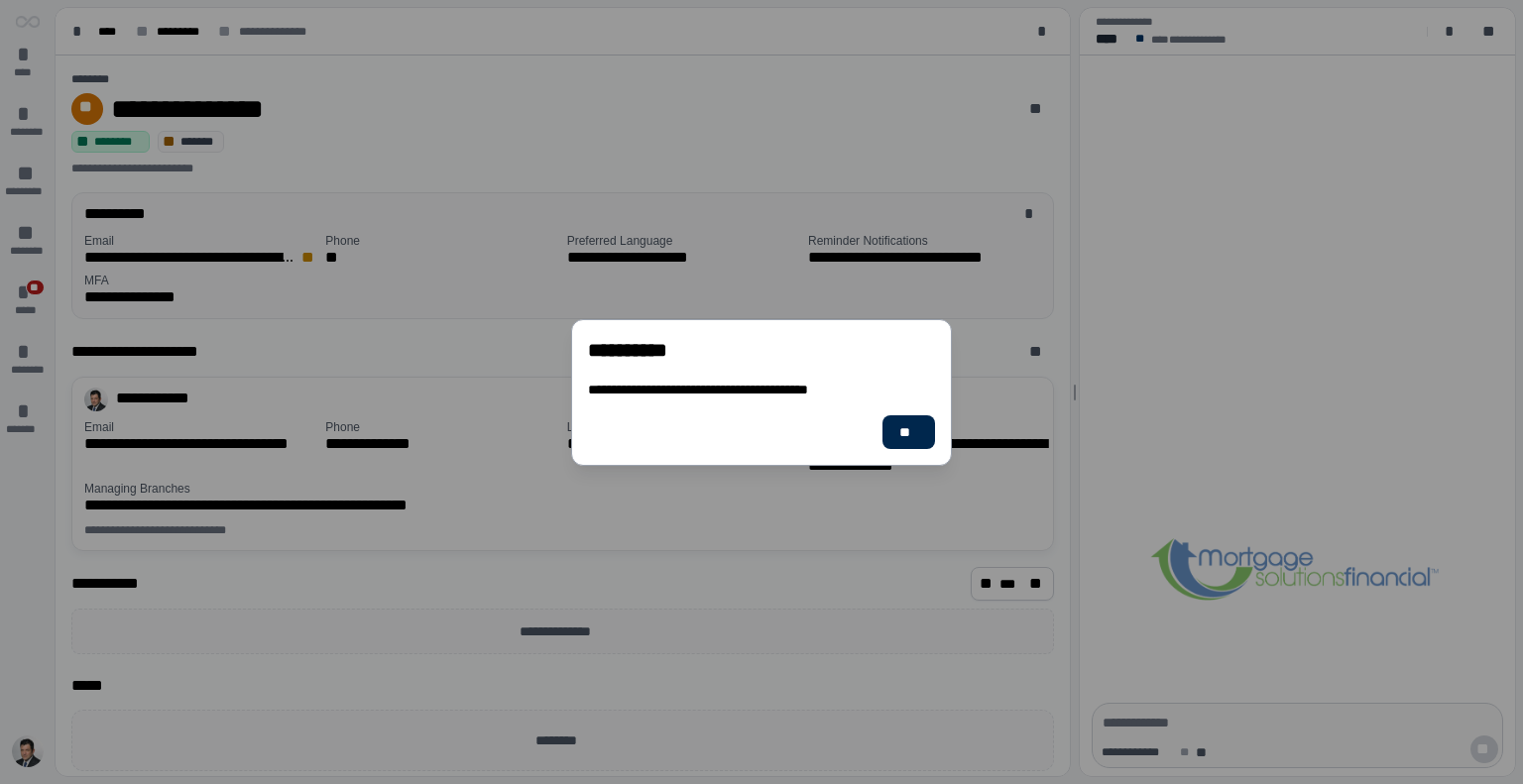 click on "**" at bounding box center (908, 432) 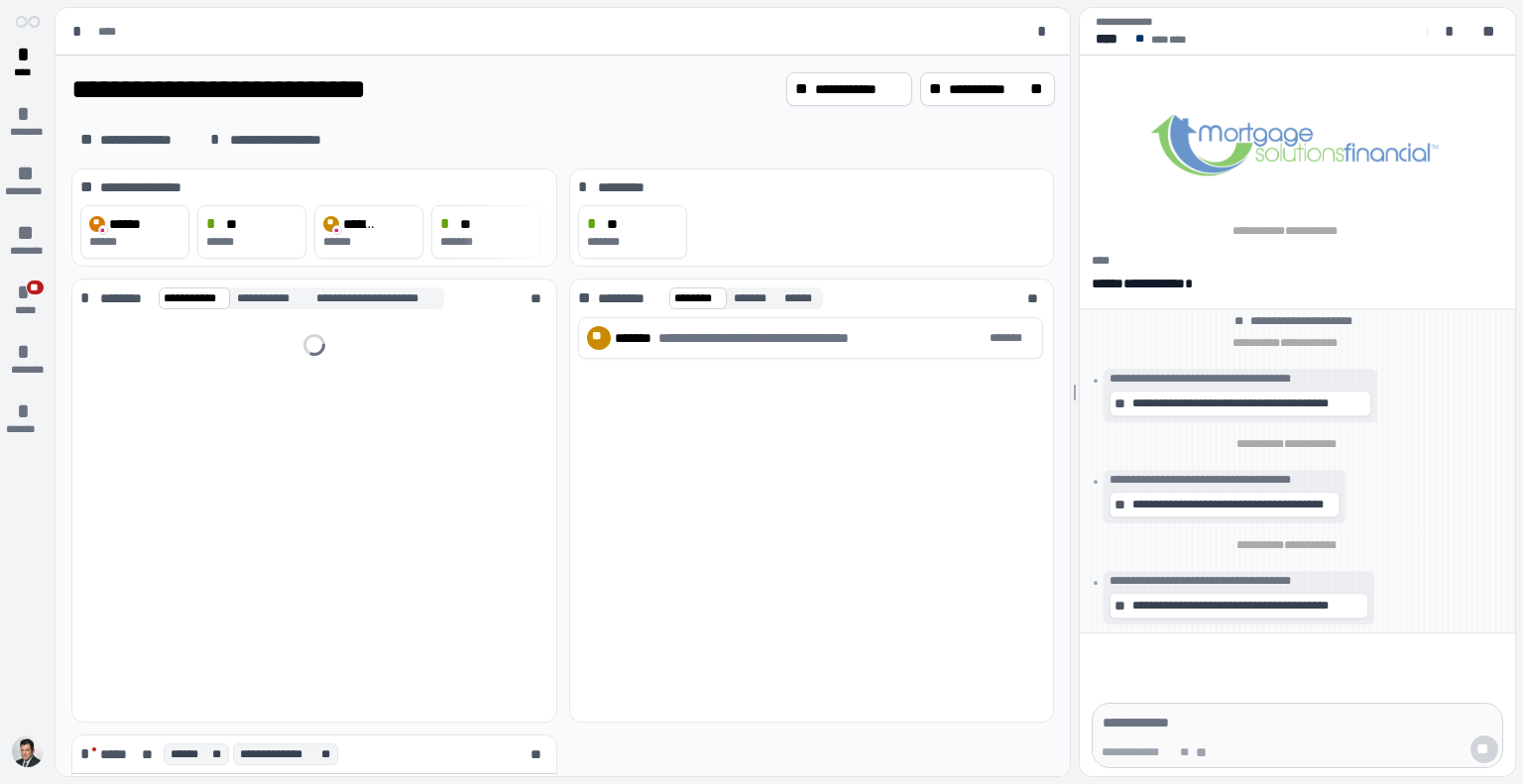scroll, scrollTop: 0, scrollLeft: 0, axis: both 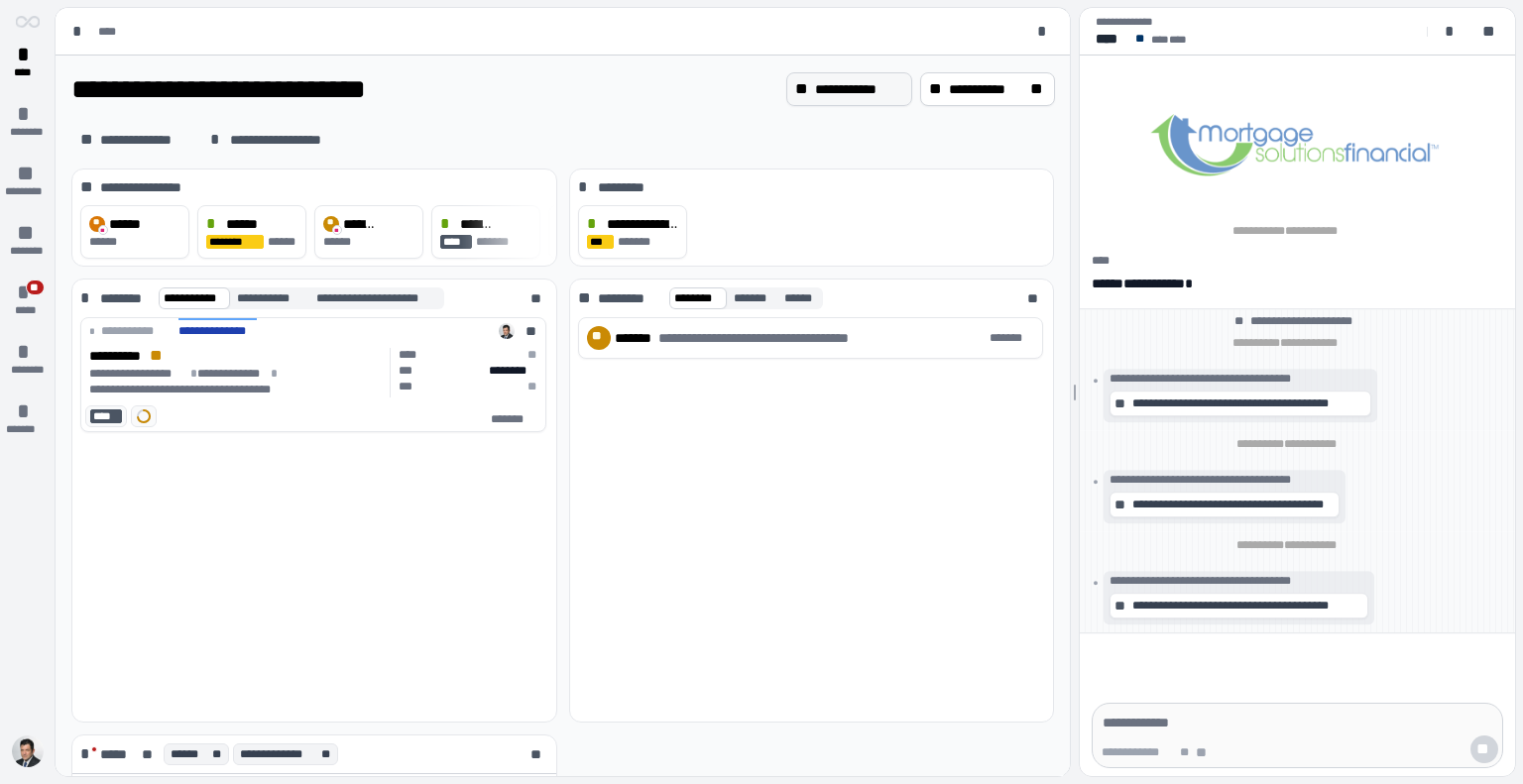 click on "**********" at bounding box center (849, 89) 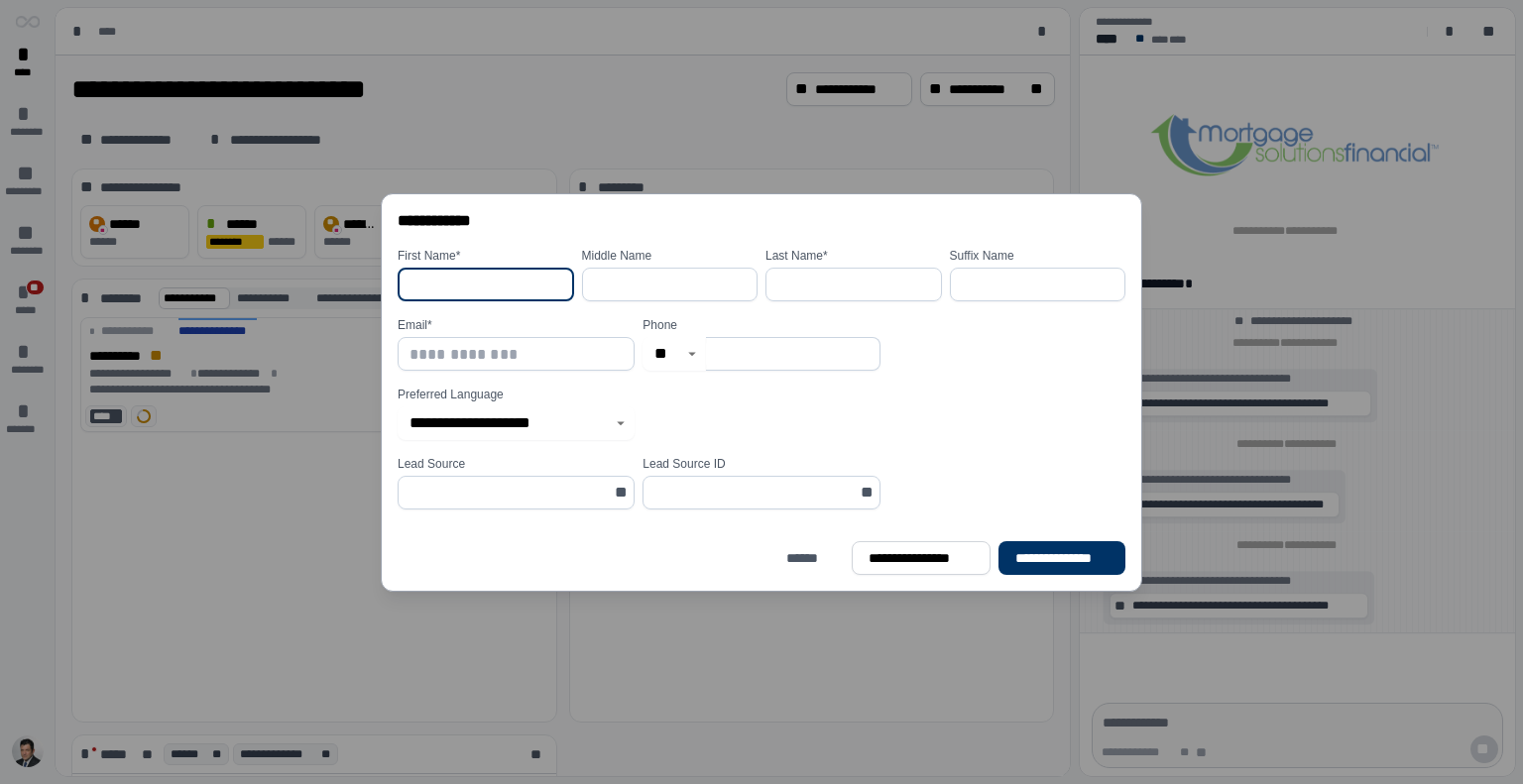 click at bounding box center [486, 284] 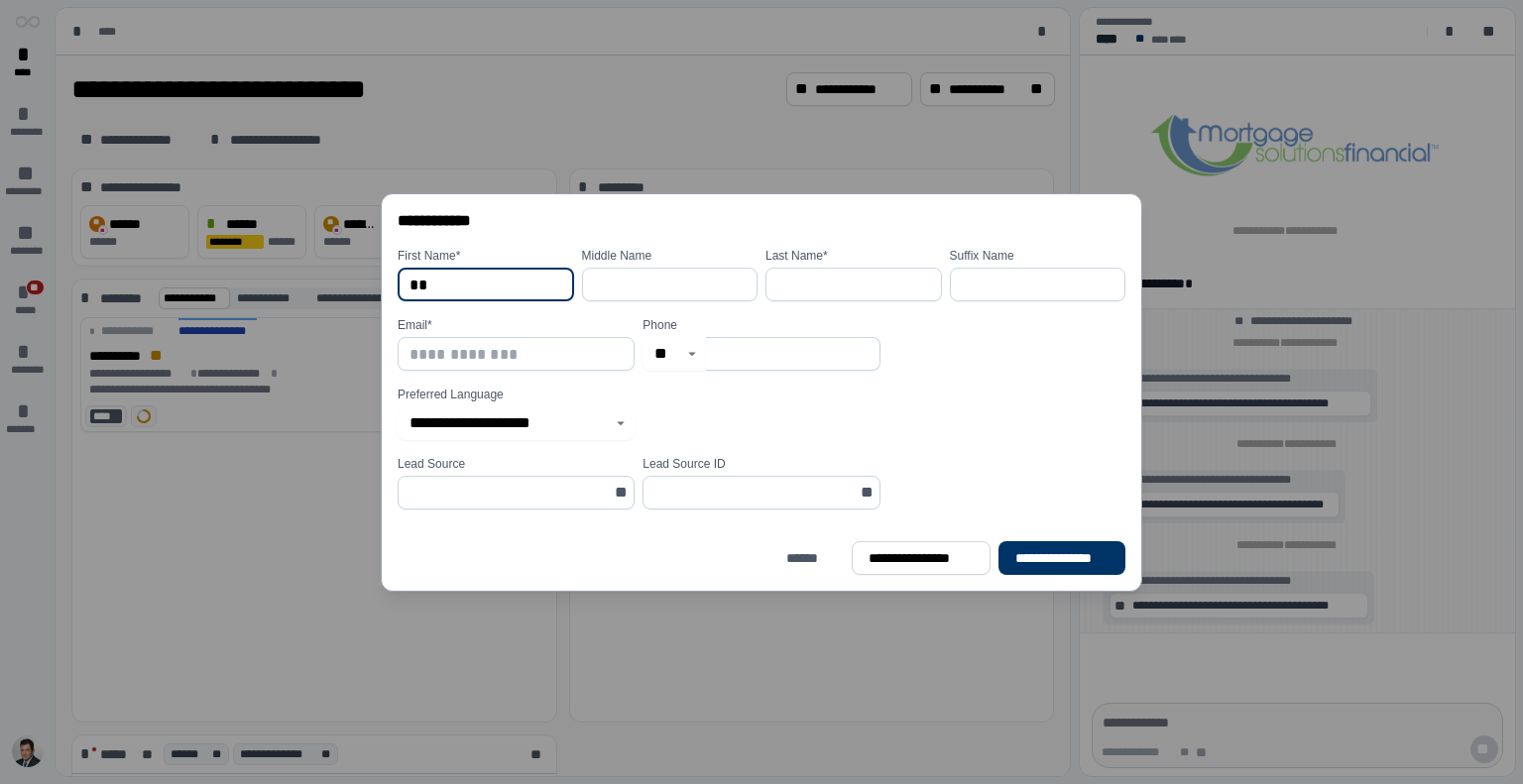 type on "*" 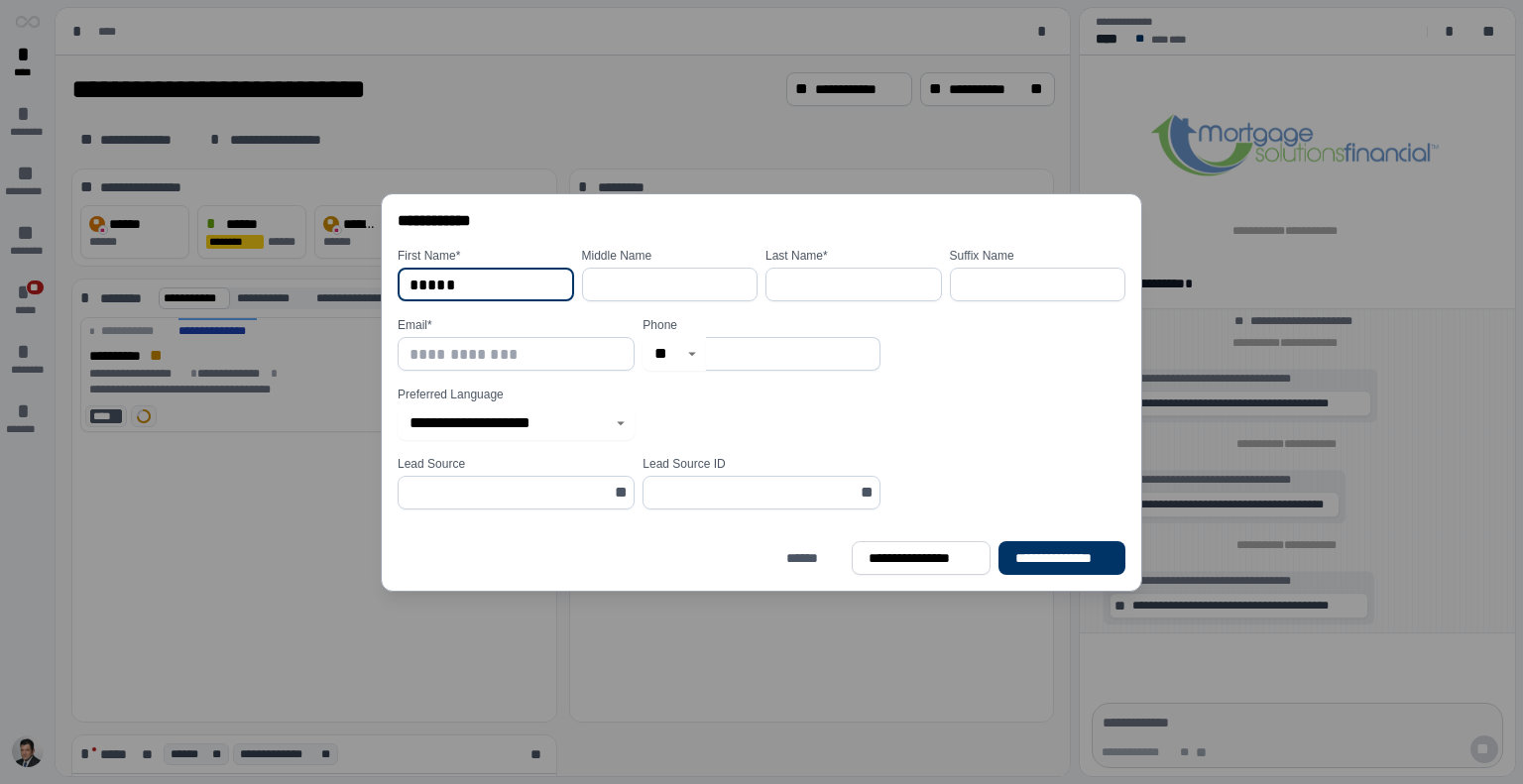 type on "*****" 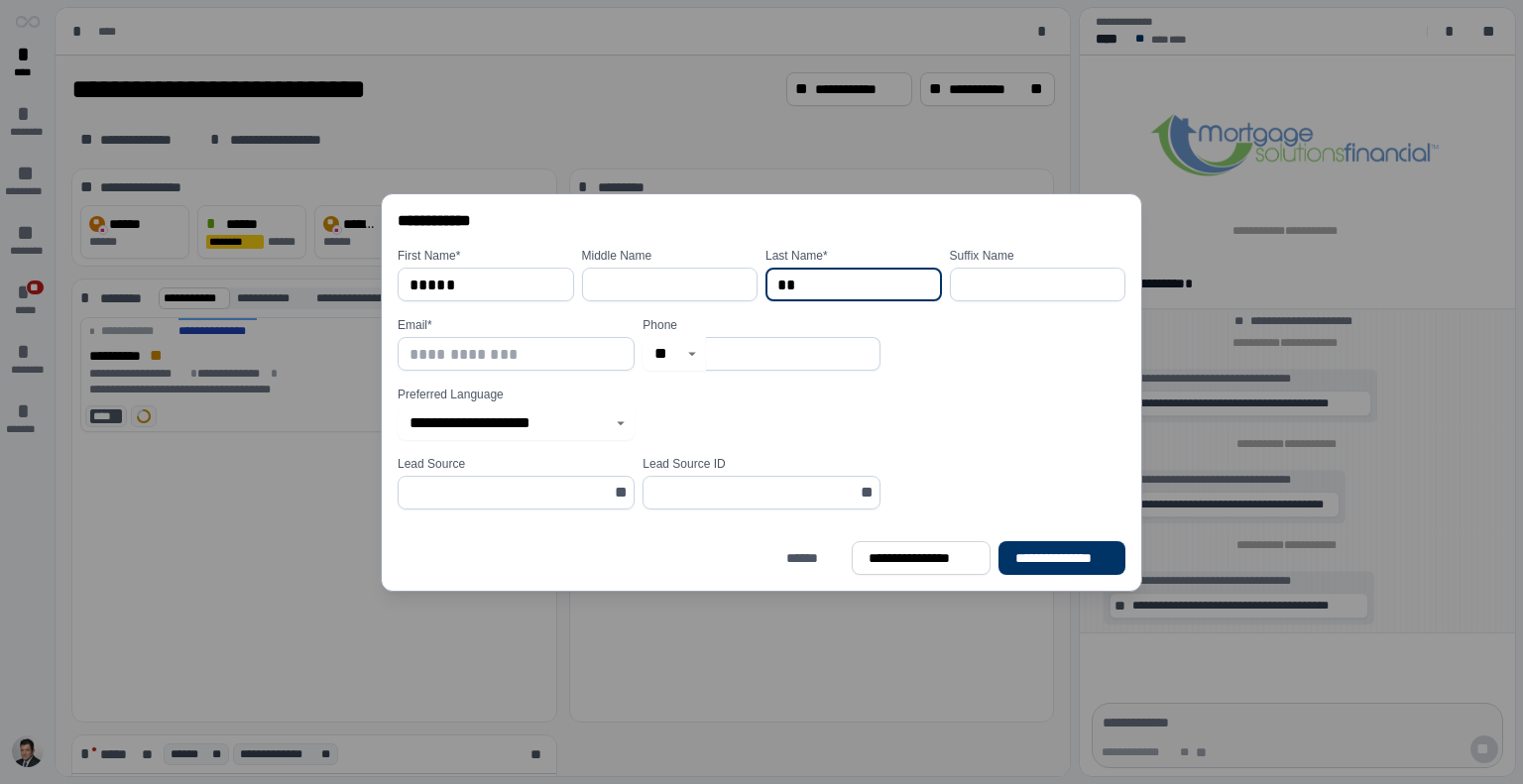 type on "*" 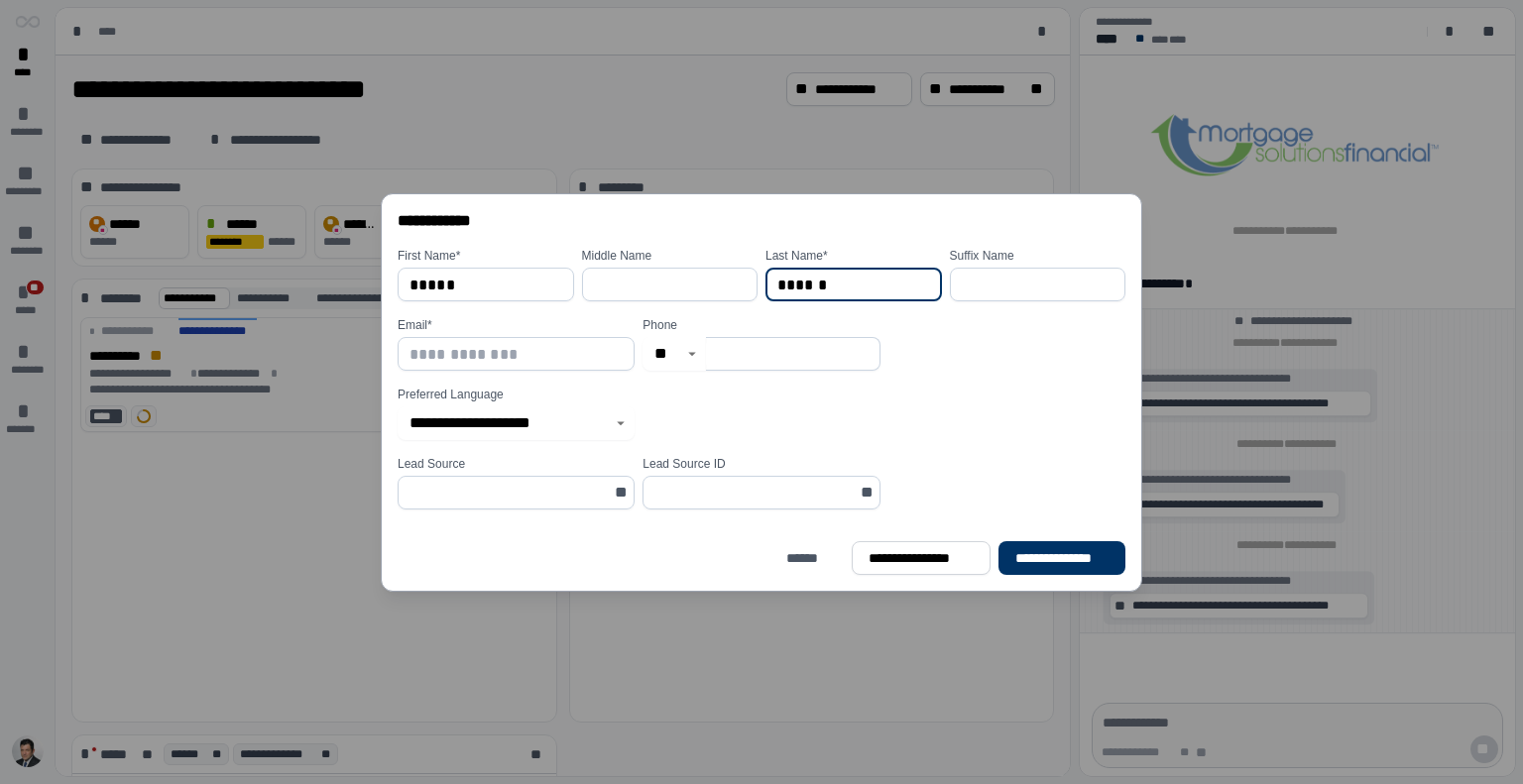 type on "******" 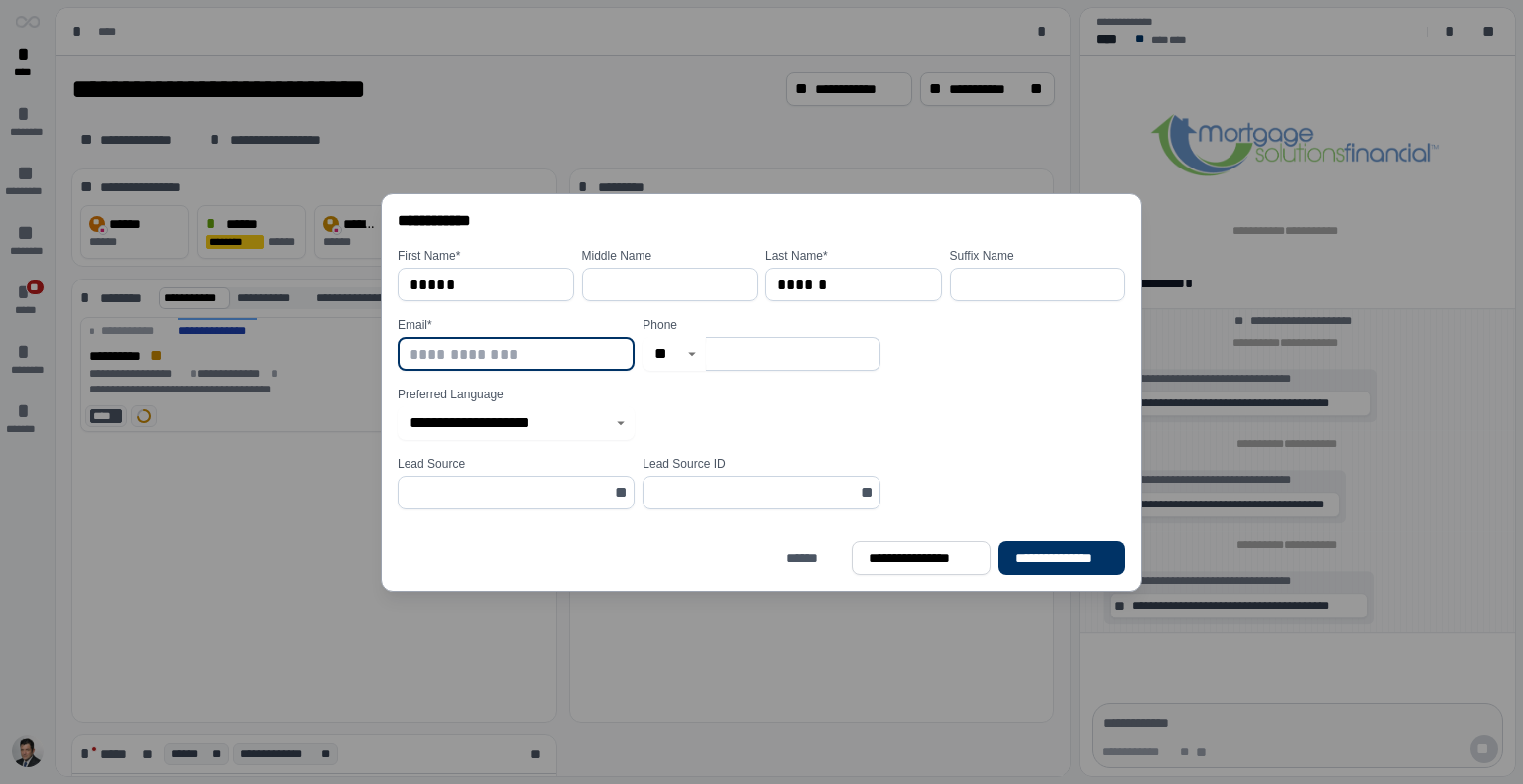click at bounding box center (516, 354) 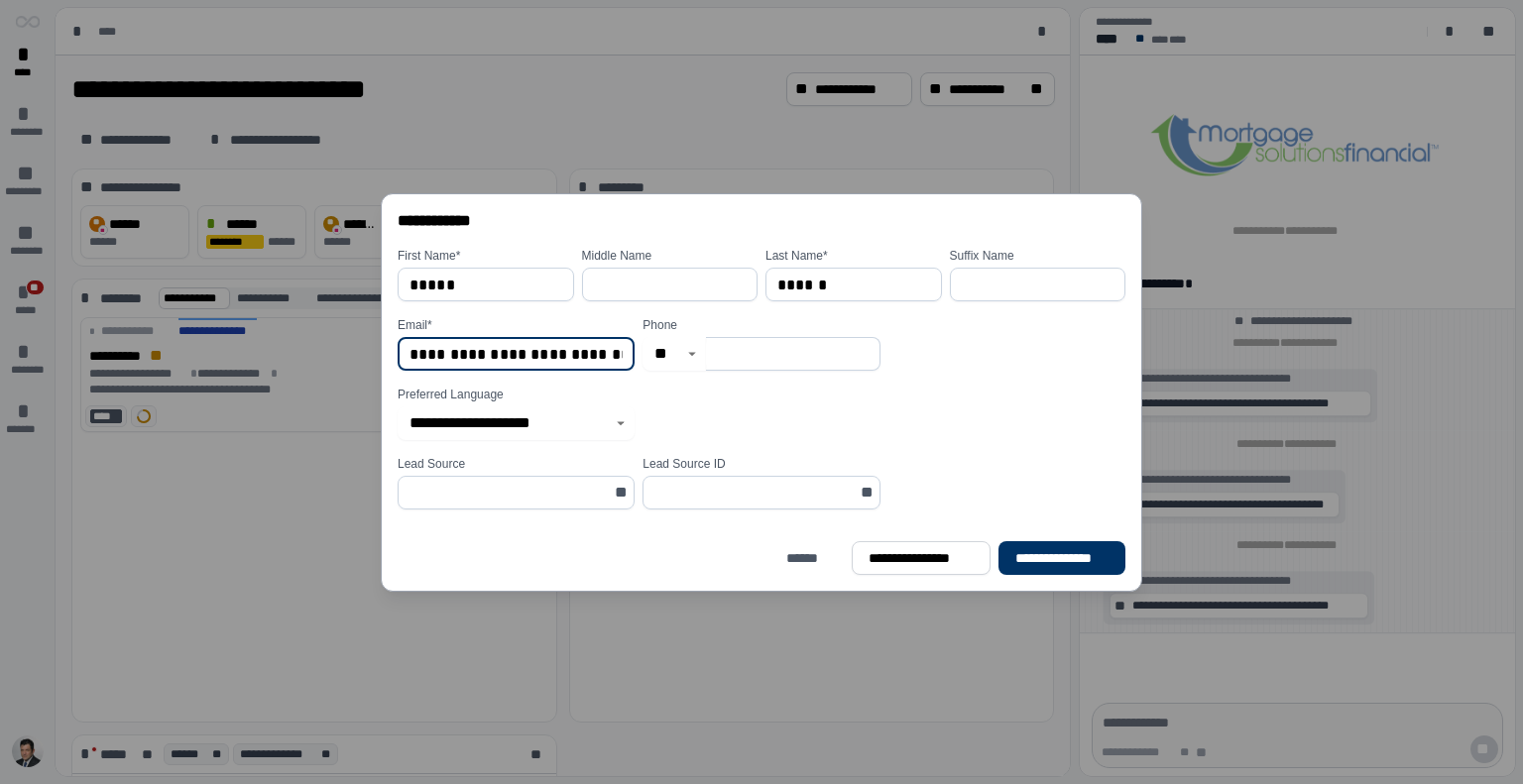 click on "**********" at bounding box center [516, 354] 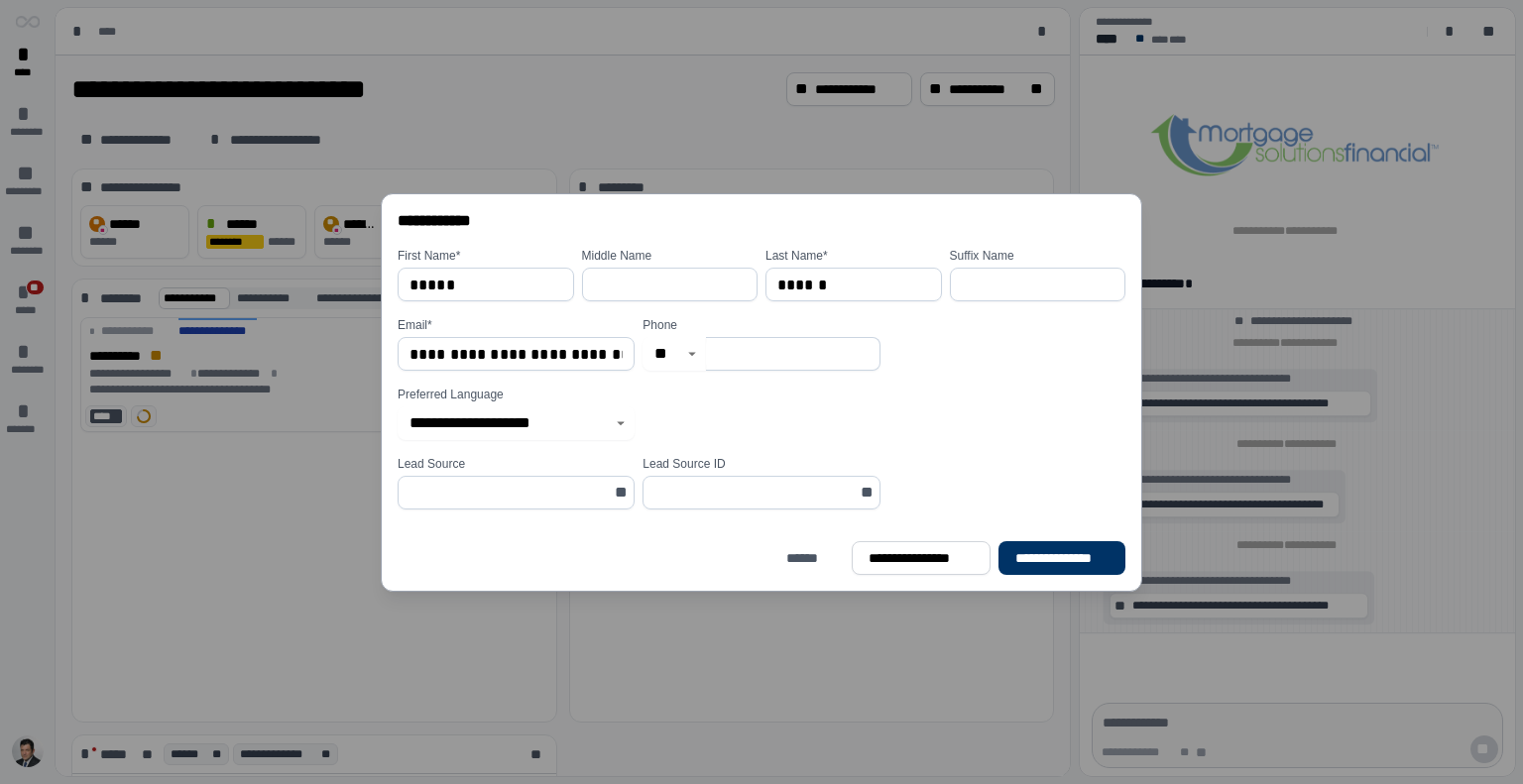 click at bounding box center (792, 354) 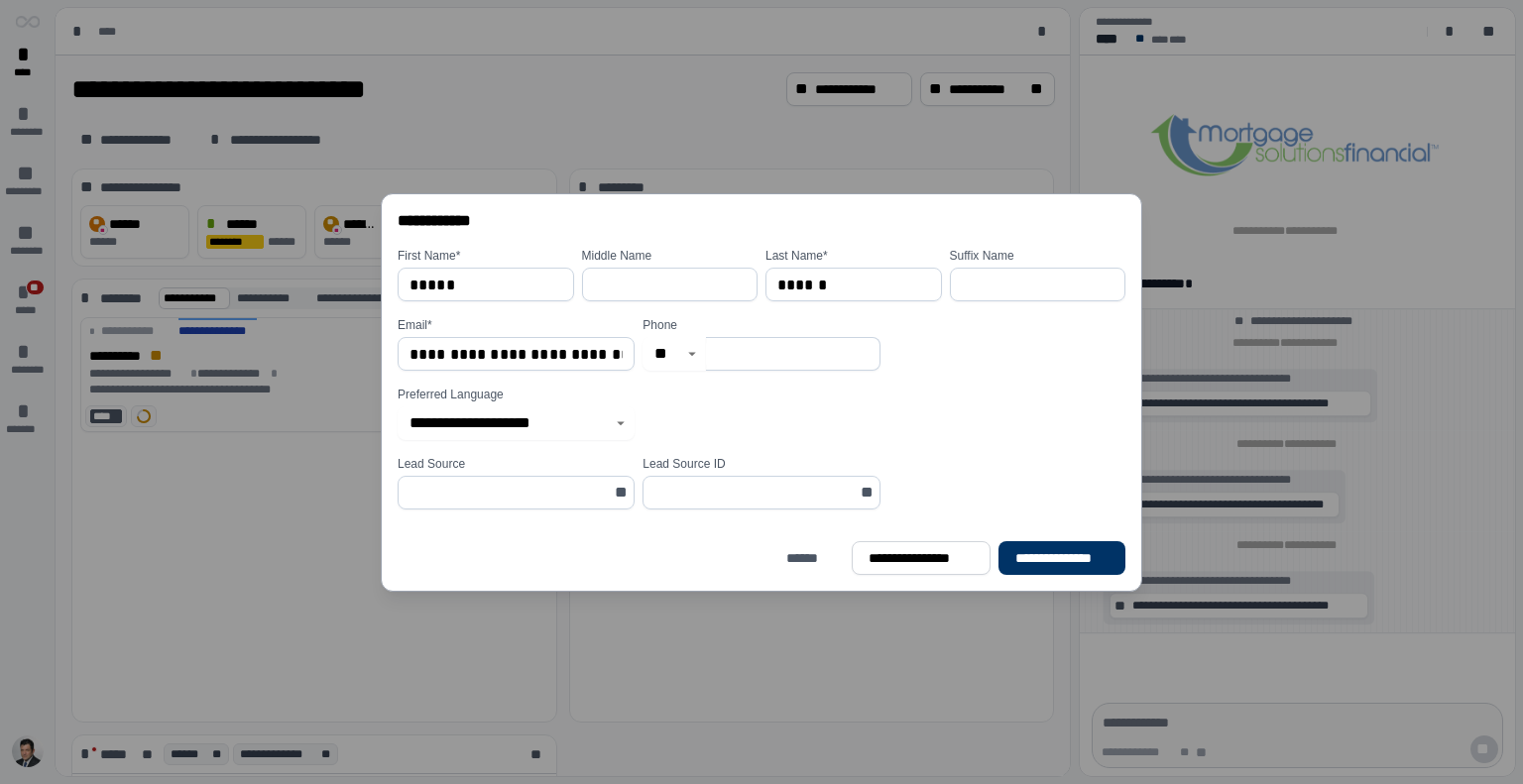 type on "**********" 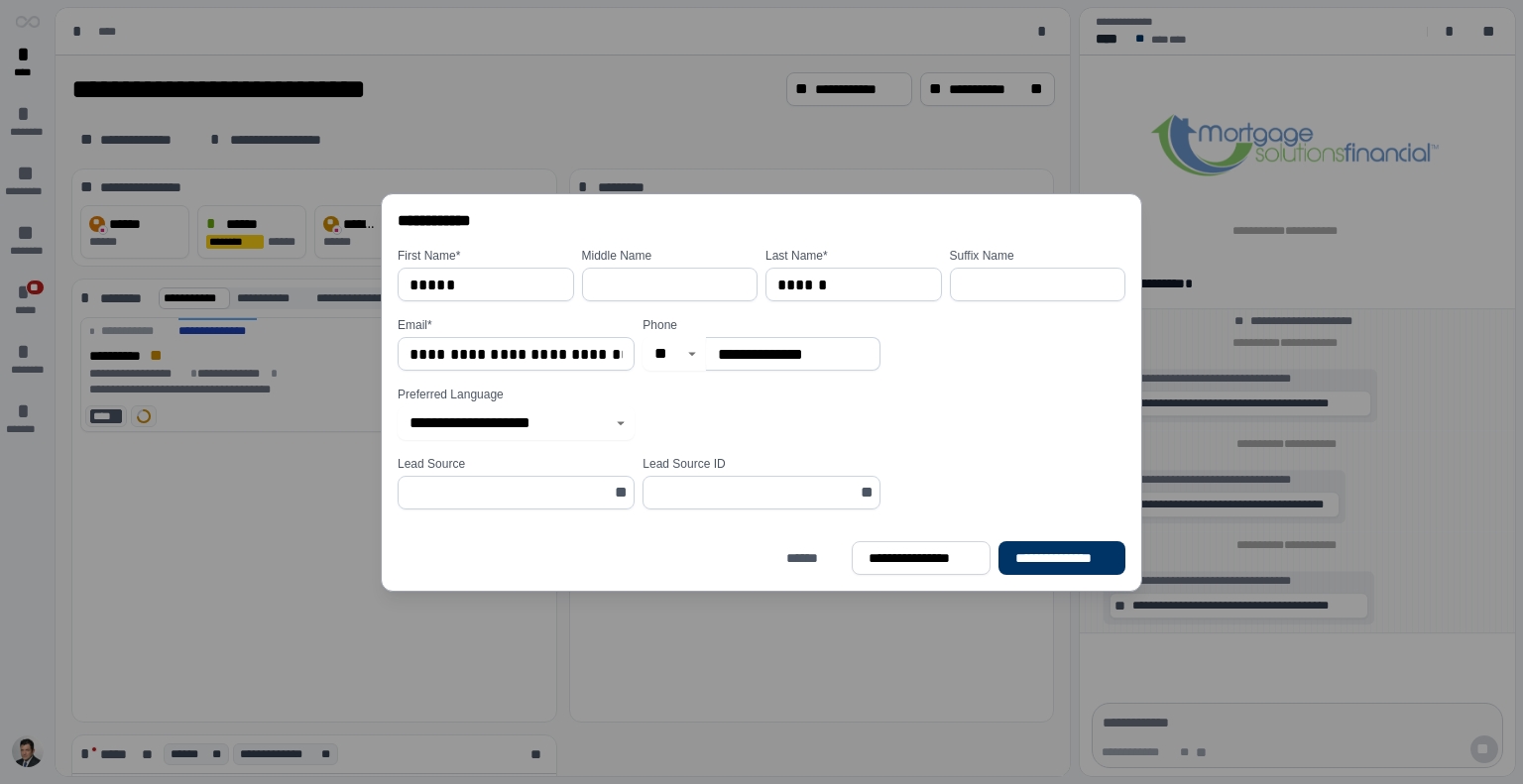 click on "**********" at bounding box center (516, 413) 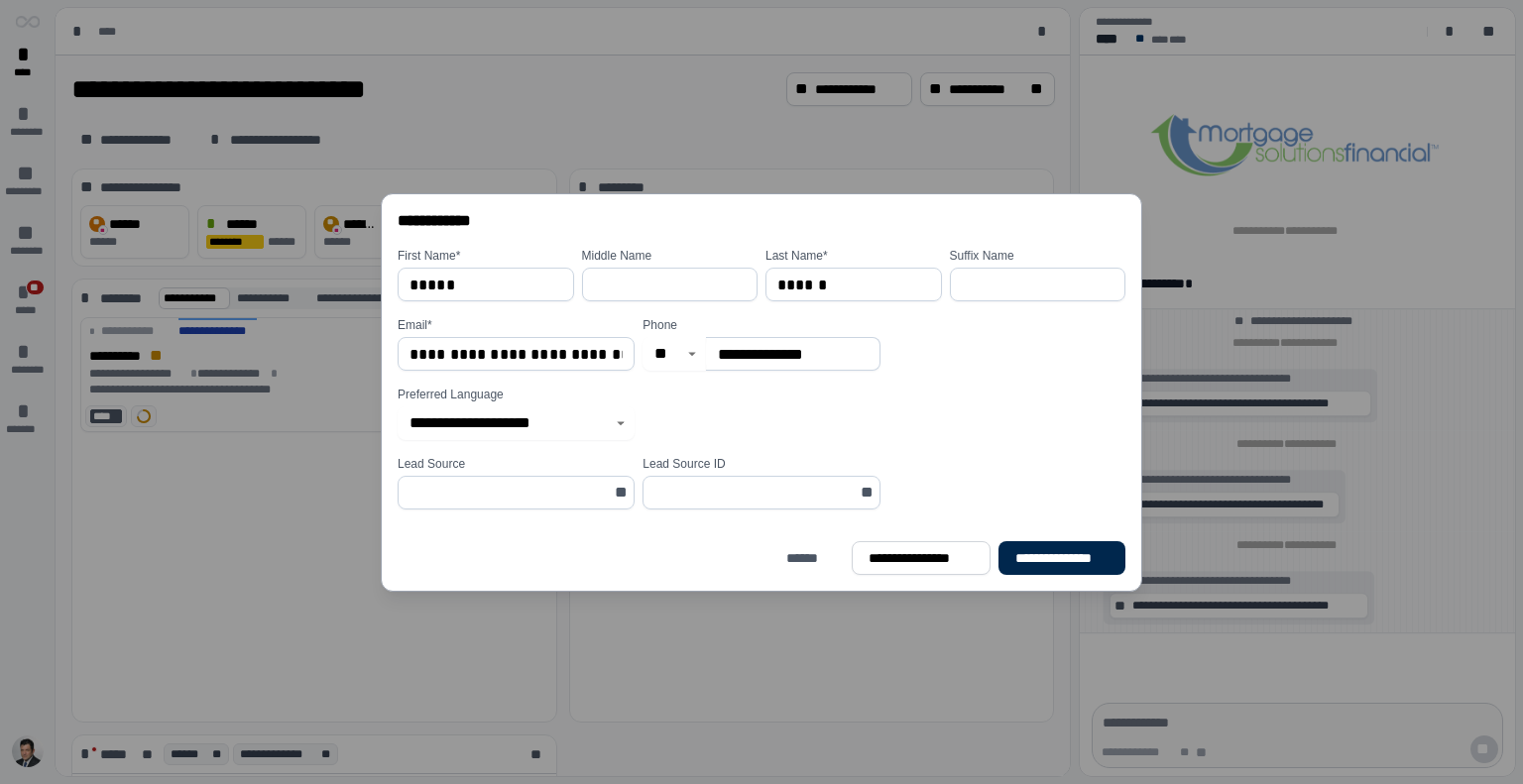 click on "**********" at bounding box center [1062, 558] 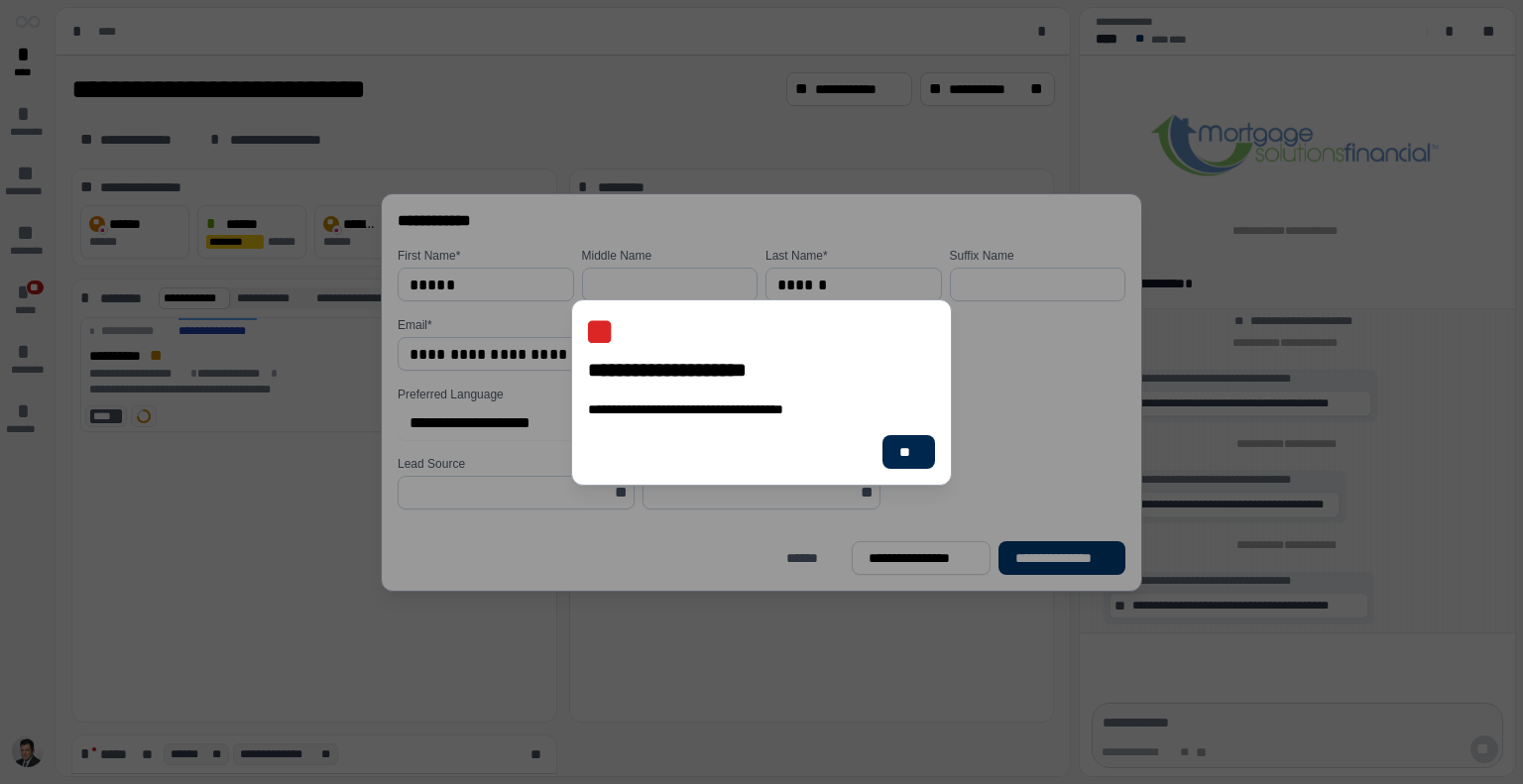 click on "**" at bounding box center [908, 452] 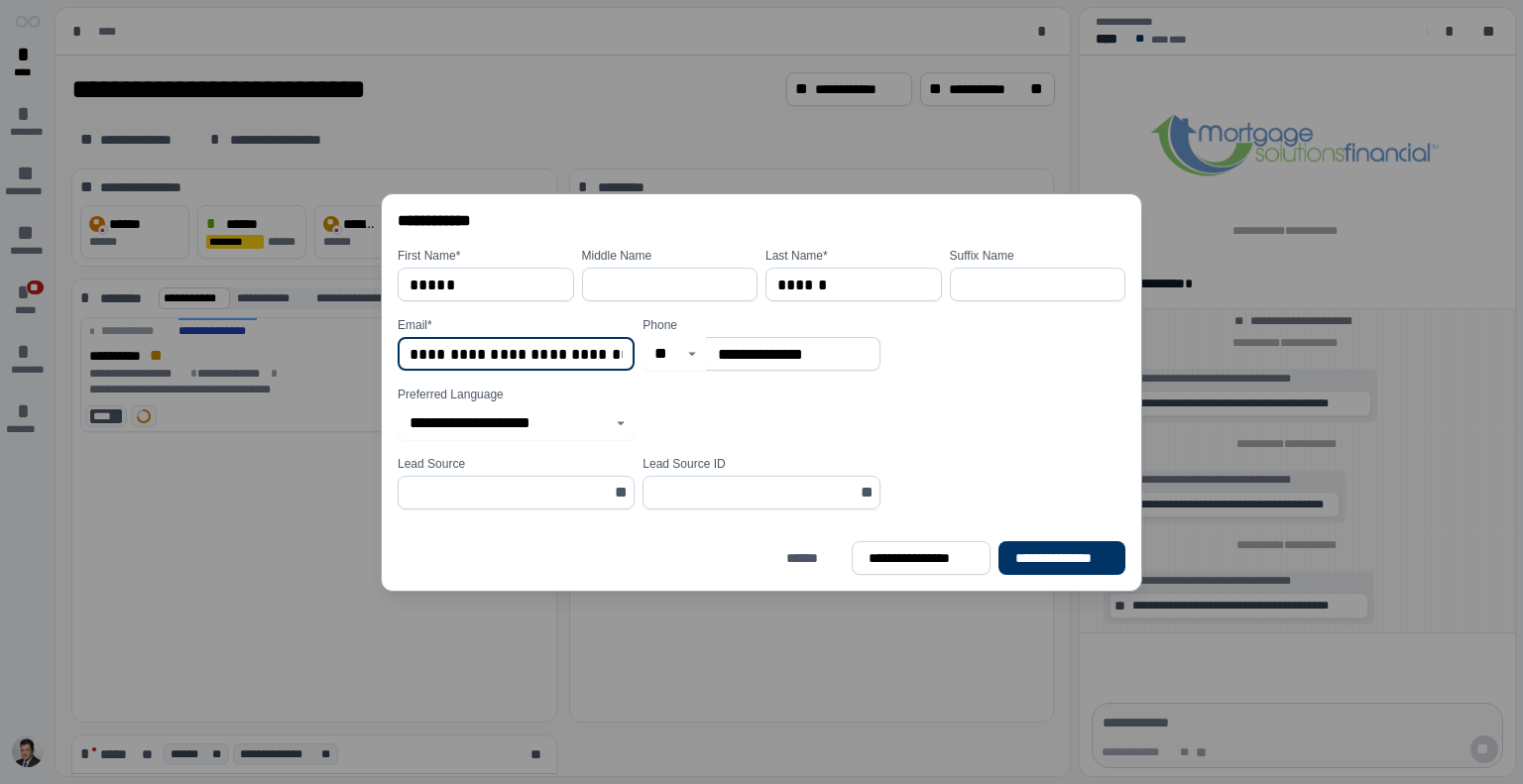 click on "**********" at bounding box center [516, 354] 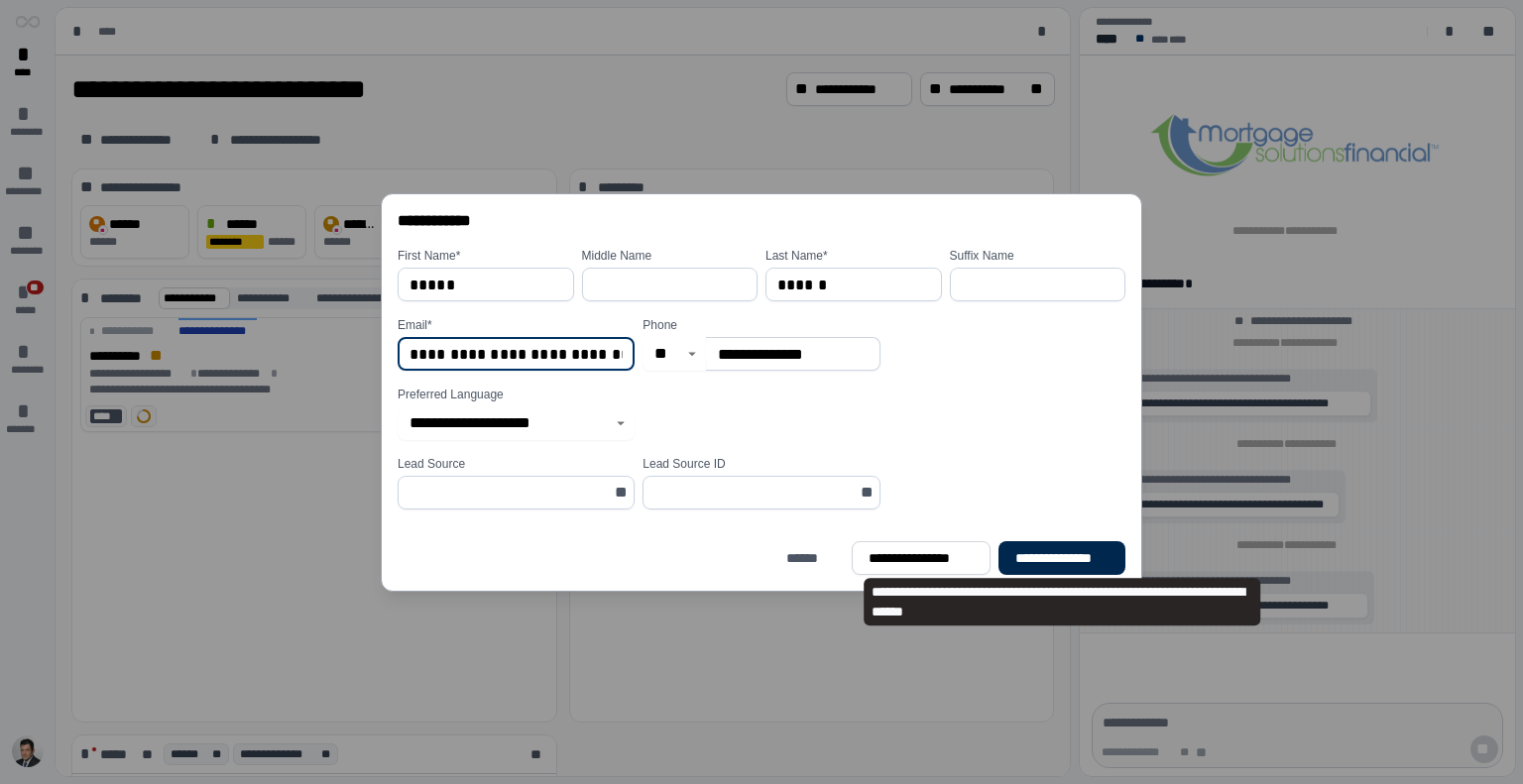 type on "**********" 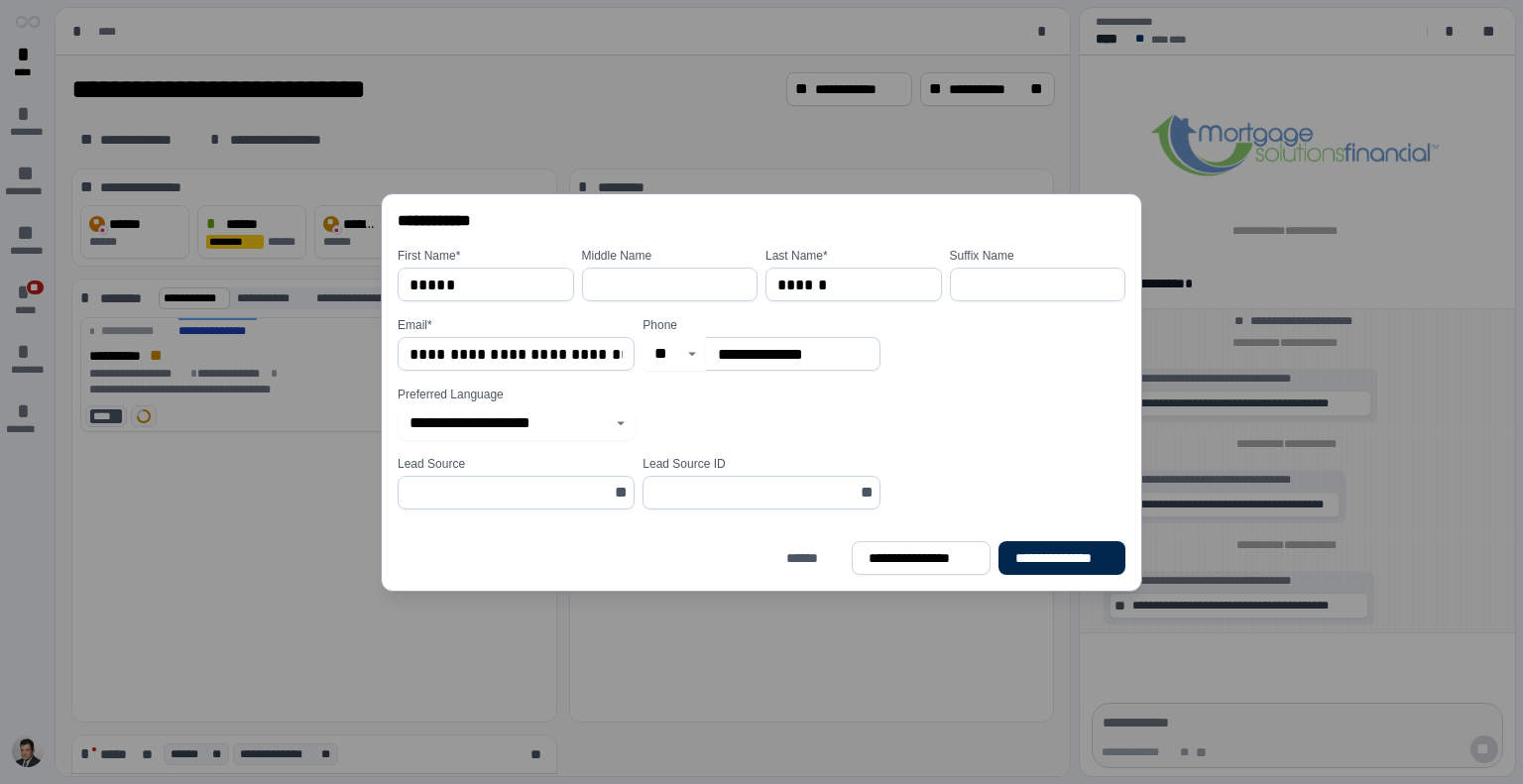 click on "**********" at bounding box center [1062, 558] 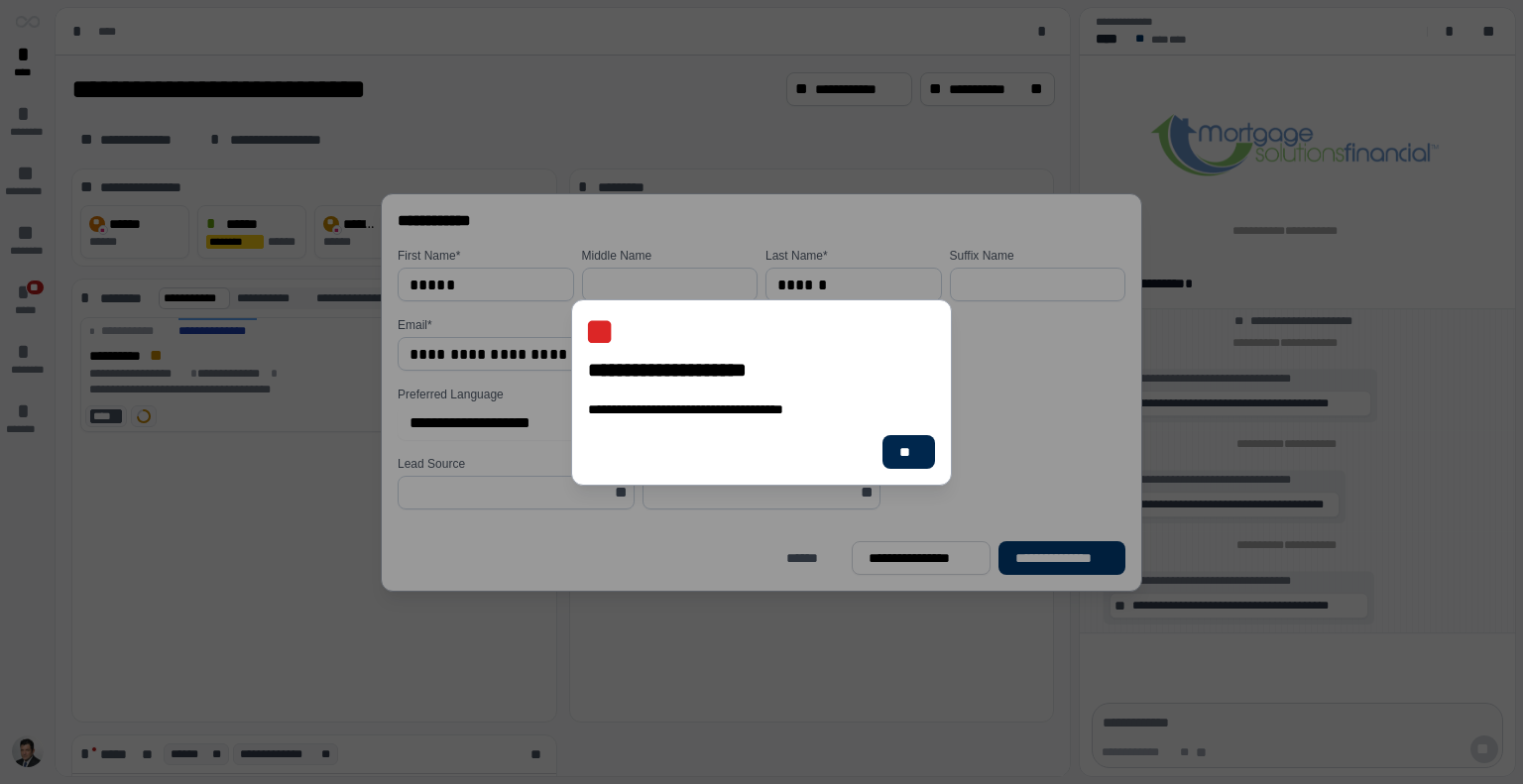 click on "**" at bounding box center (908, 452) 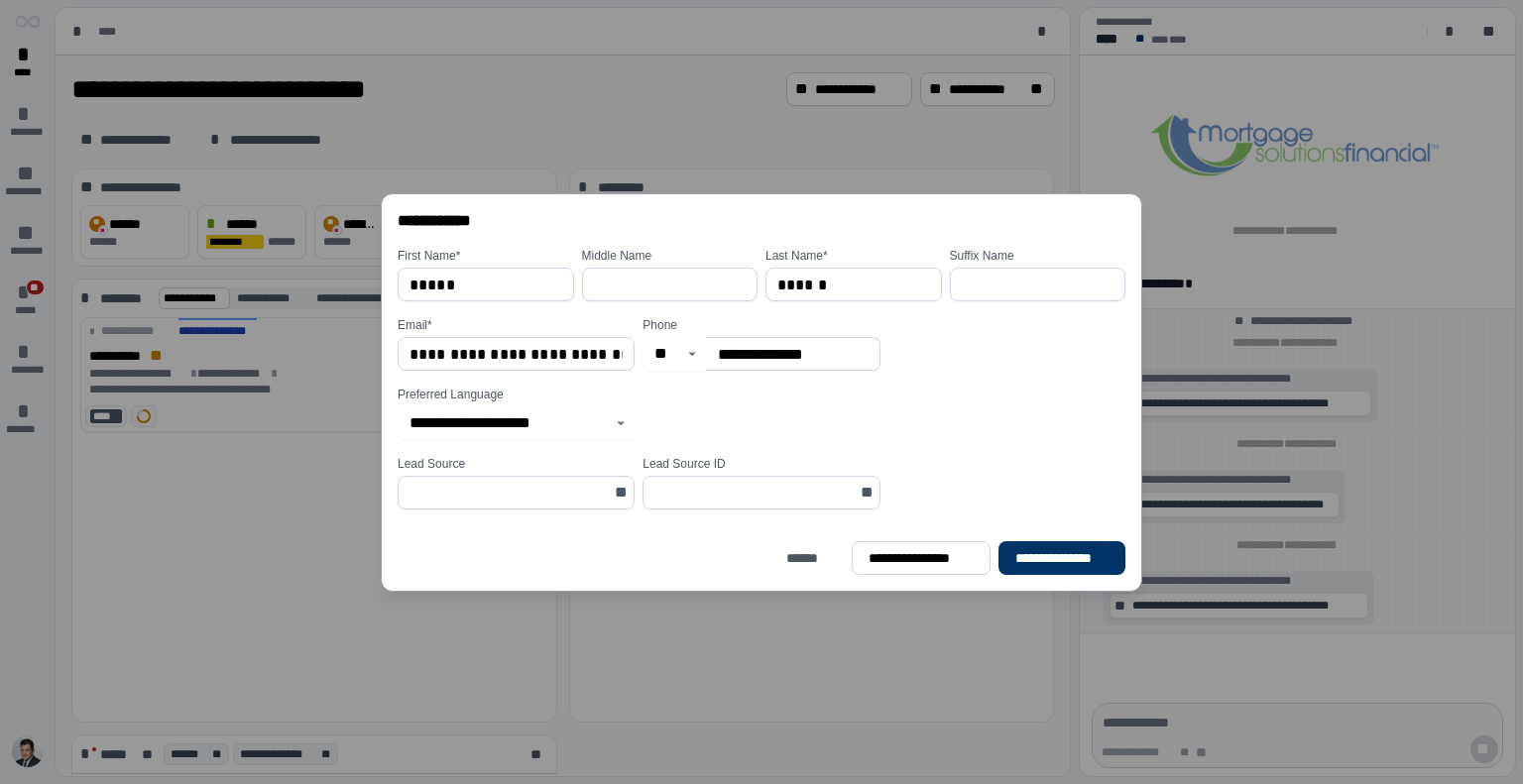 click on "**********" at bounding box center [792, 354] 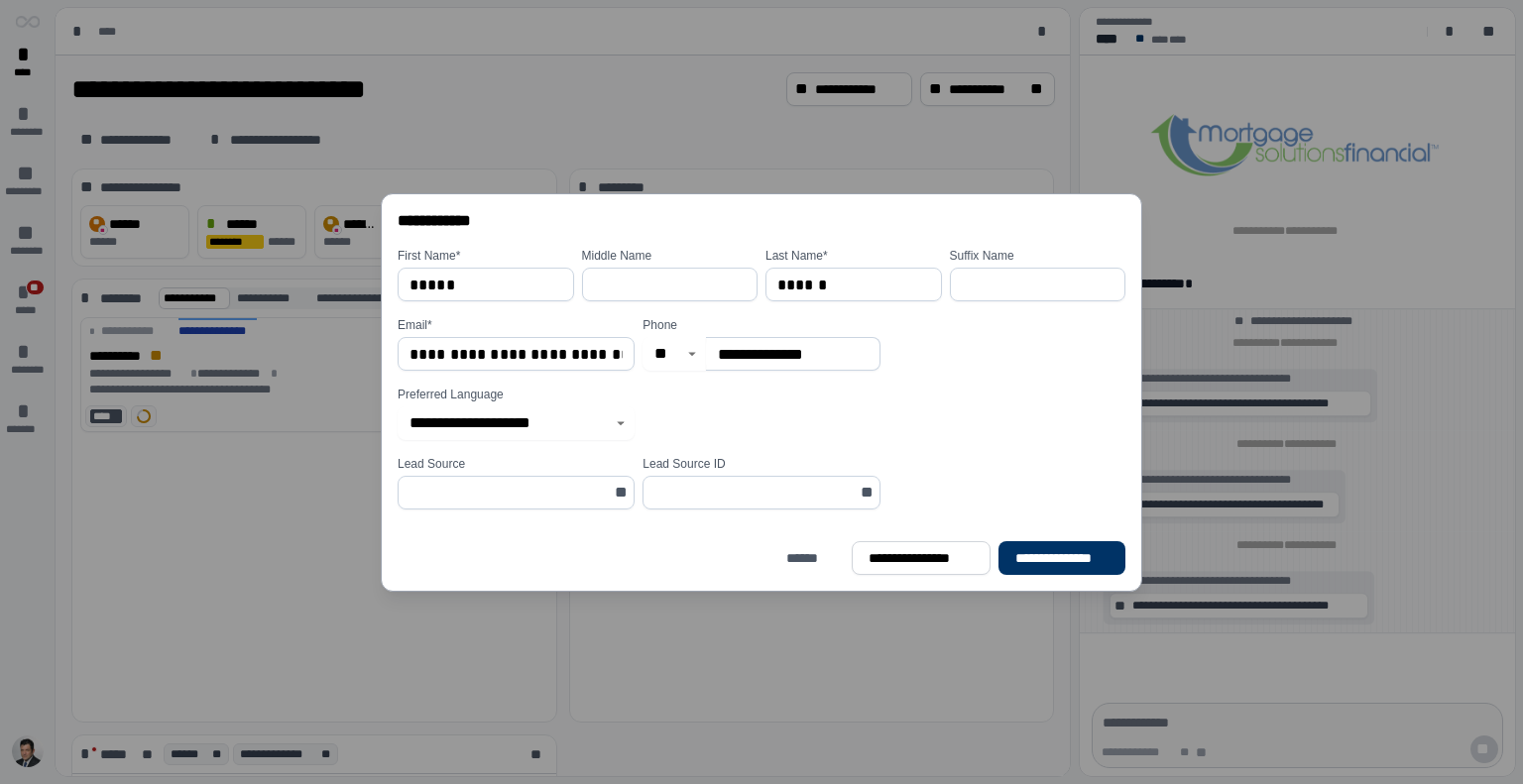 click on "**********" at bounding box center (792, 354) 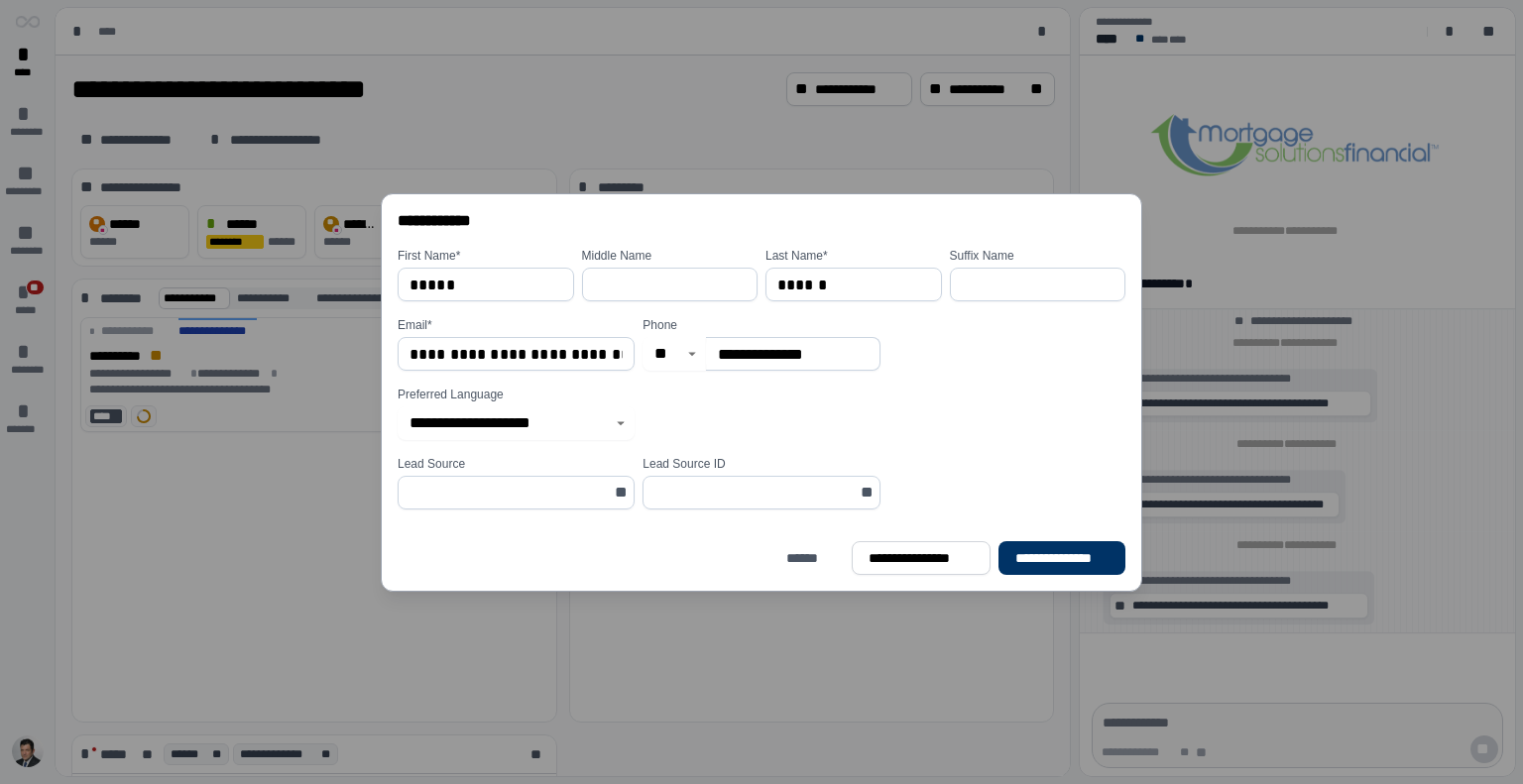click on "**********" at bounding box center [792, 354] 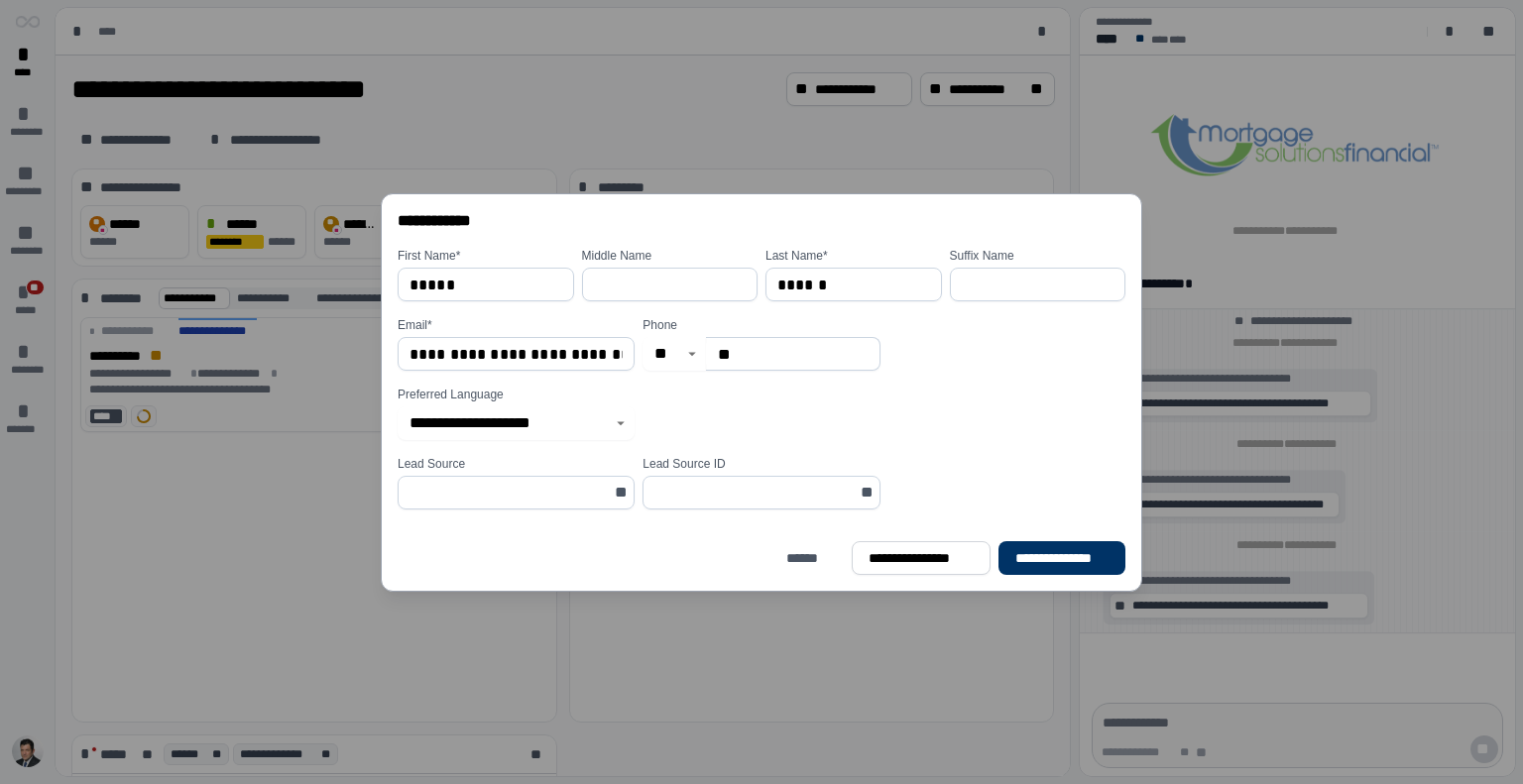 type on "*" 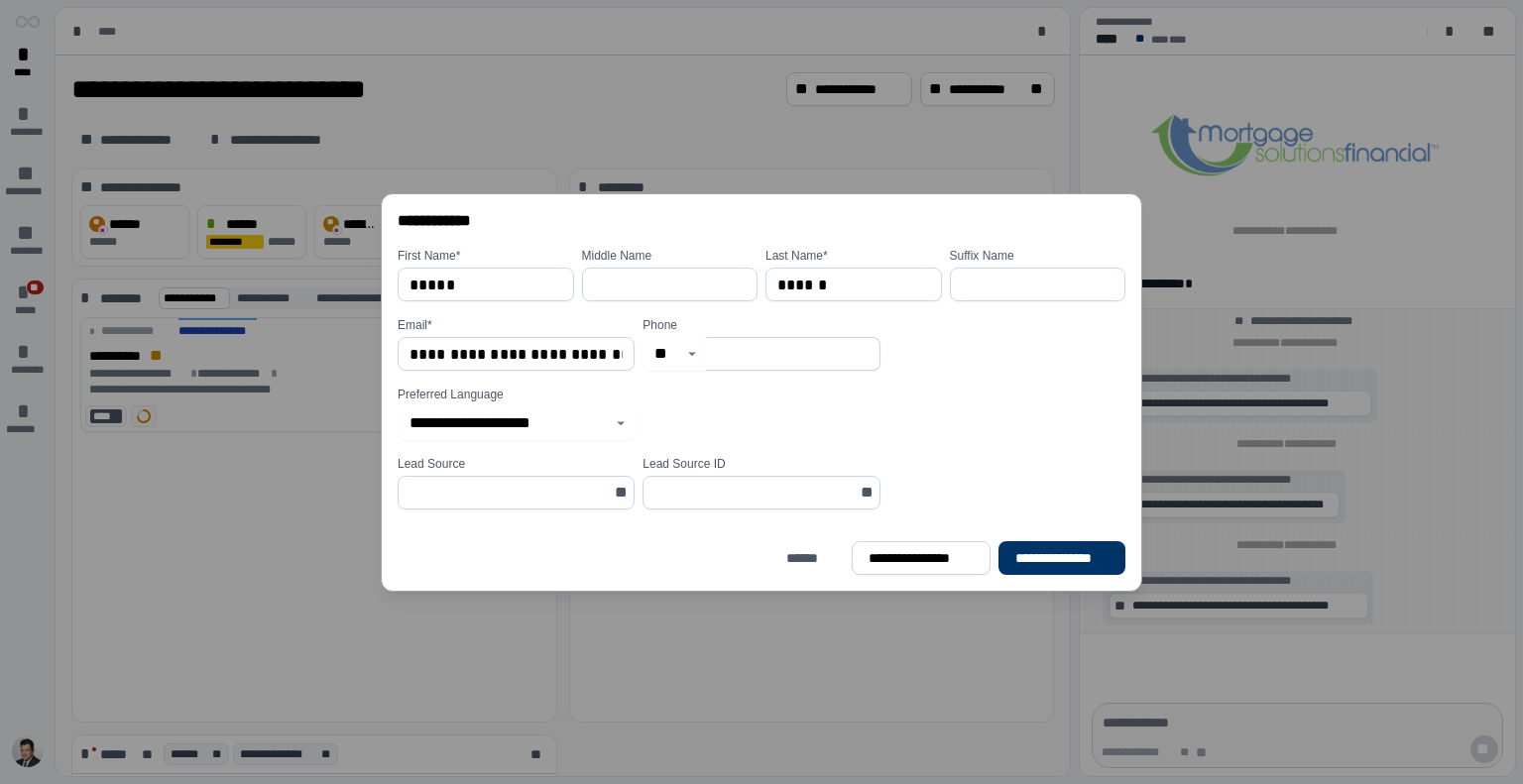 click at bounding box center (792, 354) 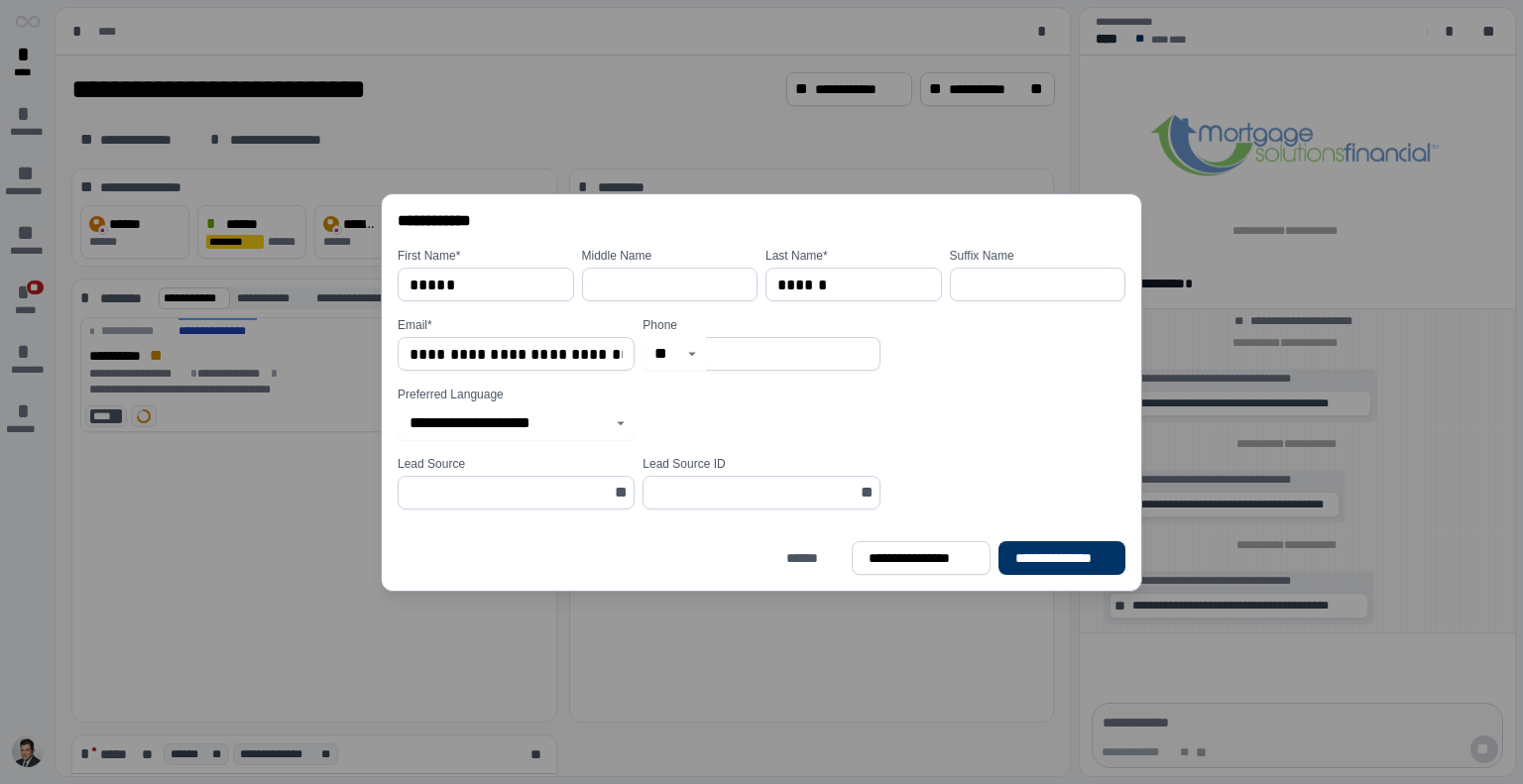 type on "**********" 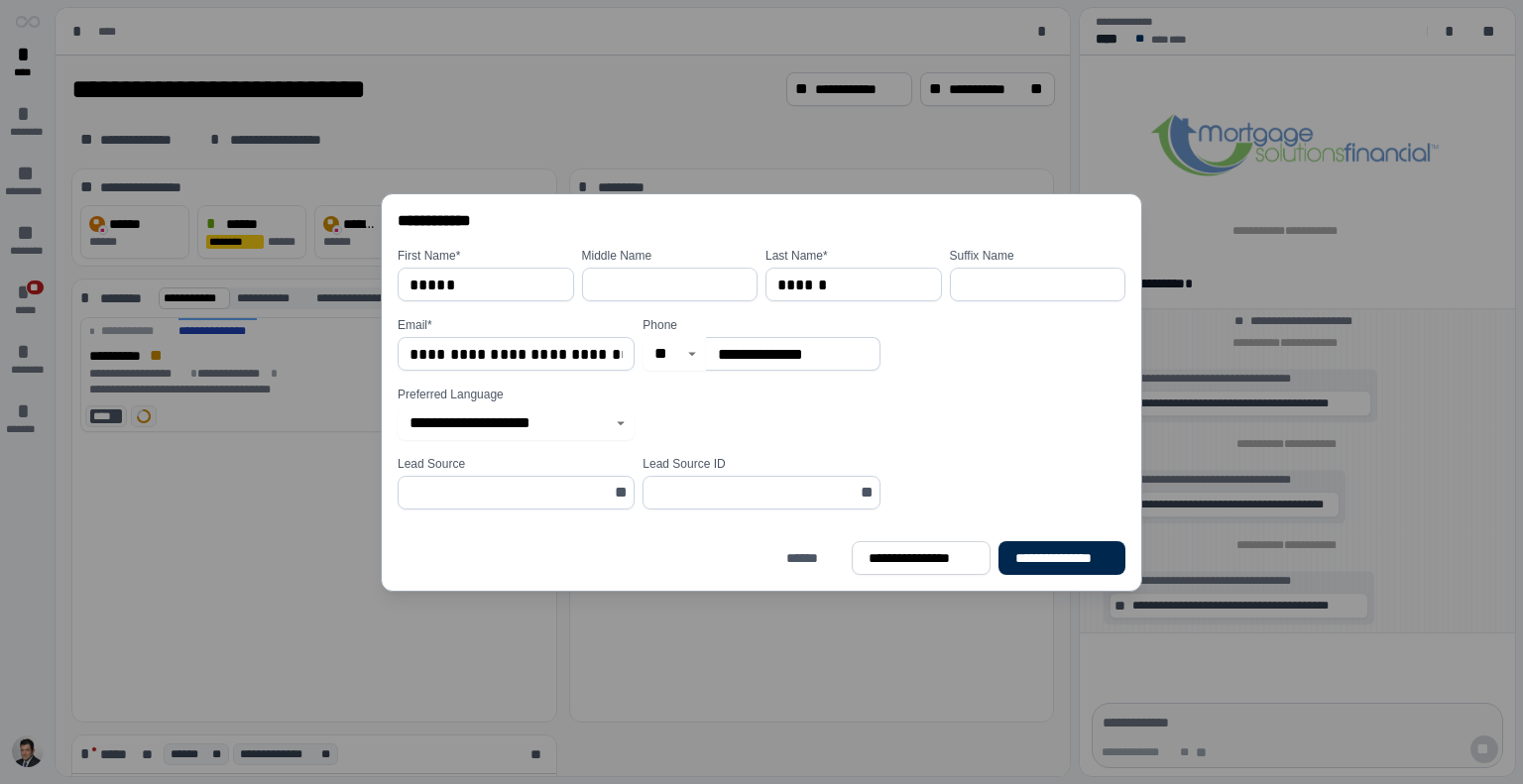 click on "**********" at bounding box center (1062, 558) 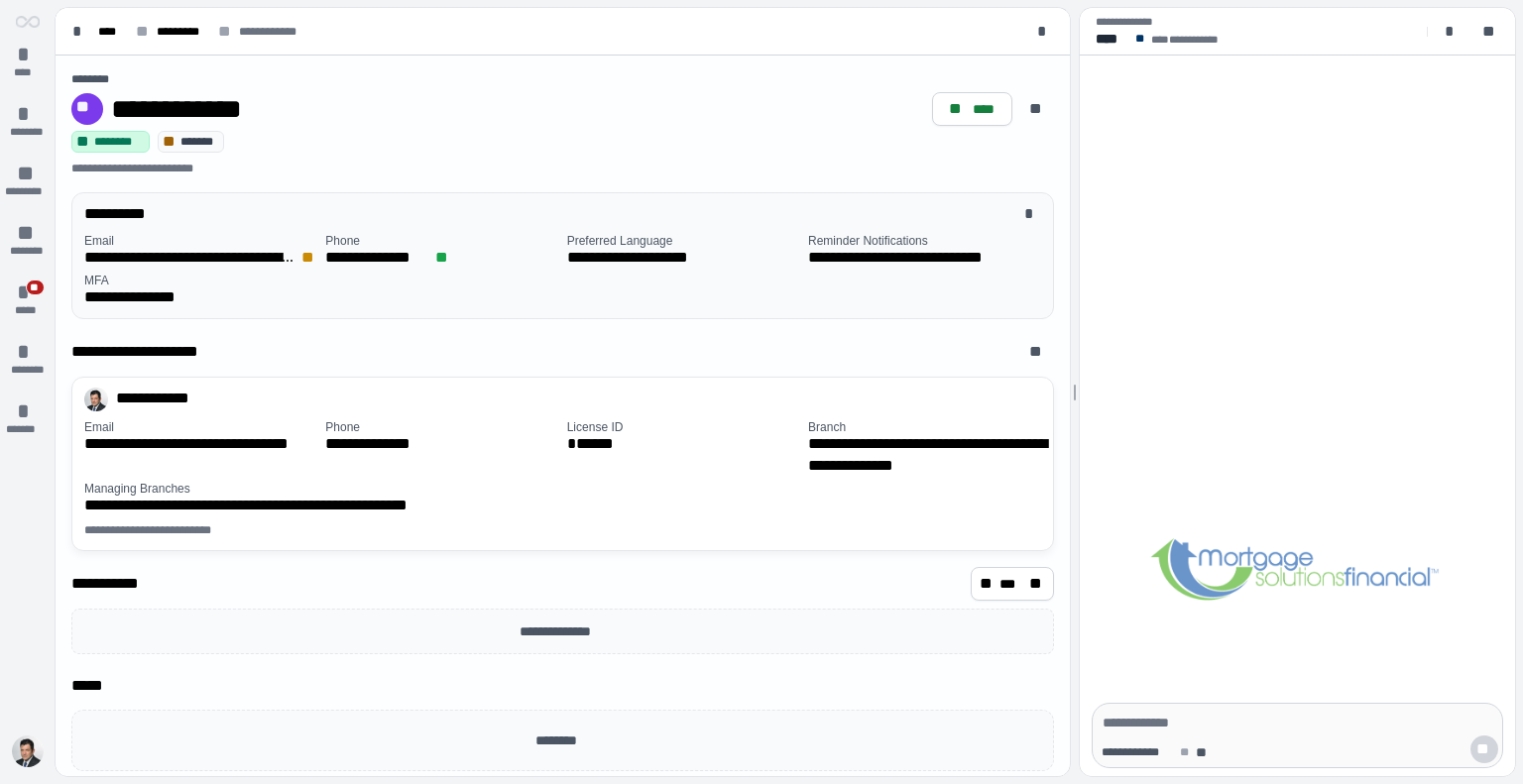 click on "**********" at bounding box center [566, 271] 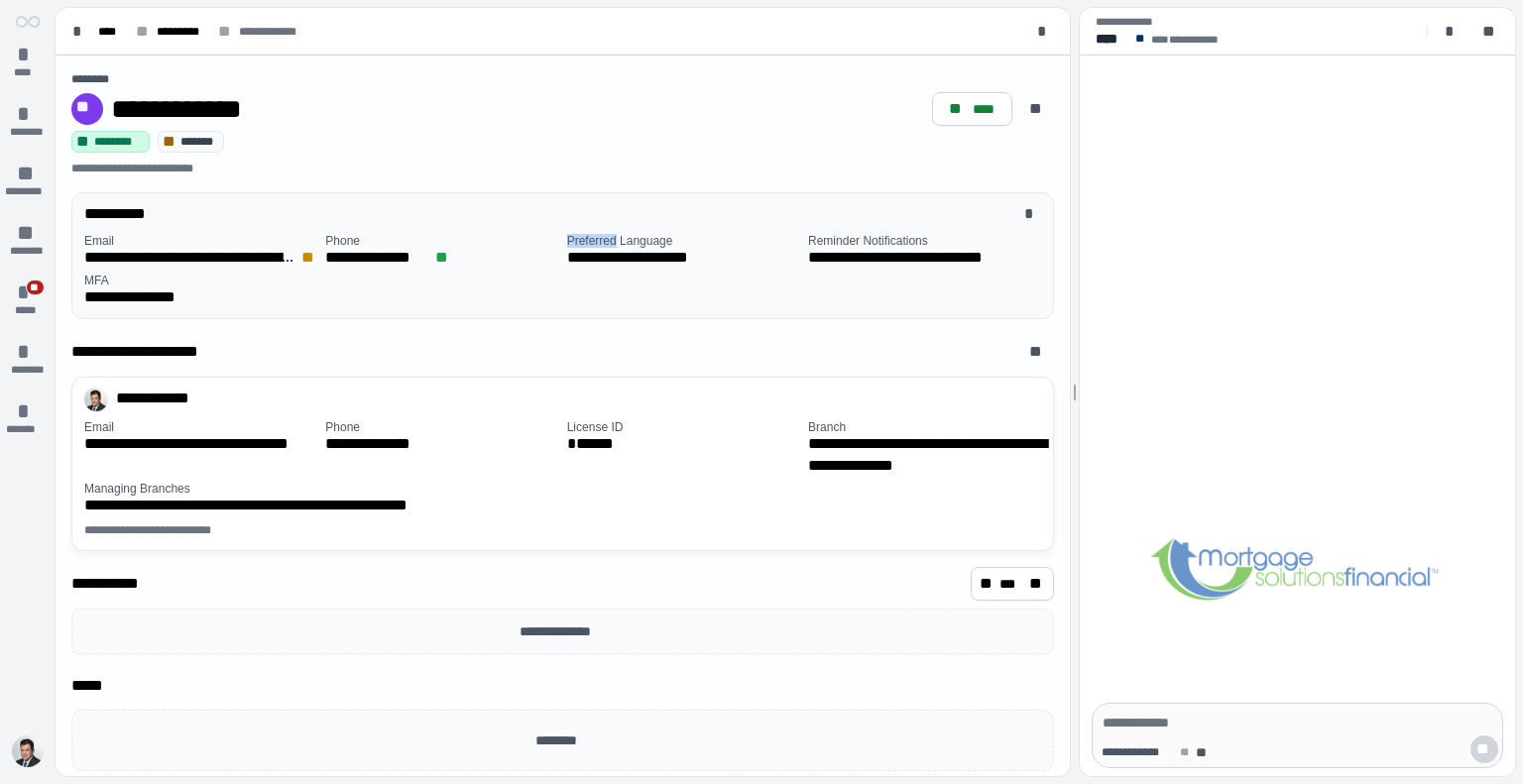 click on "**********" at bounding box center [566, 271] 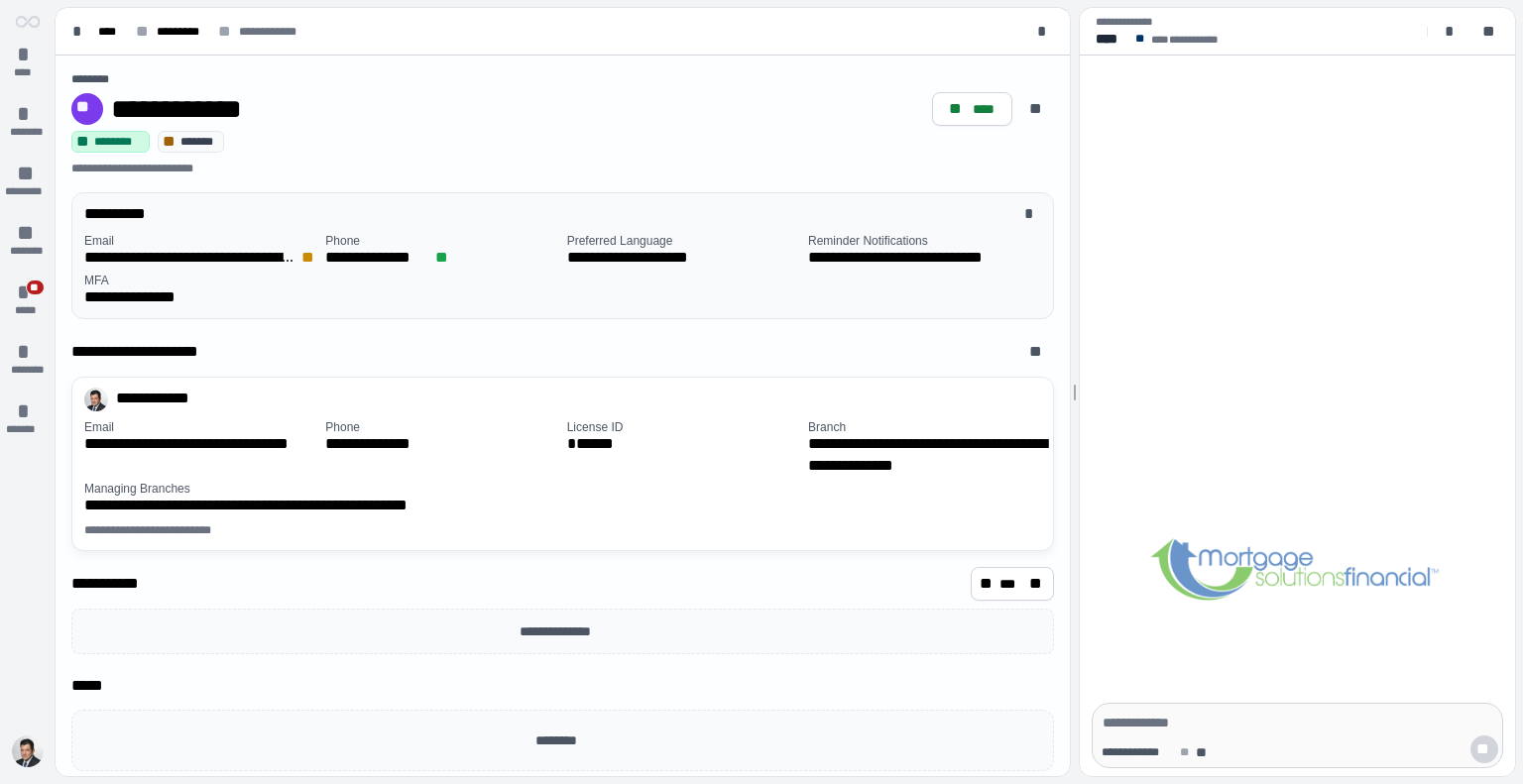 click on "**********" at bounding box center (200, 251) 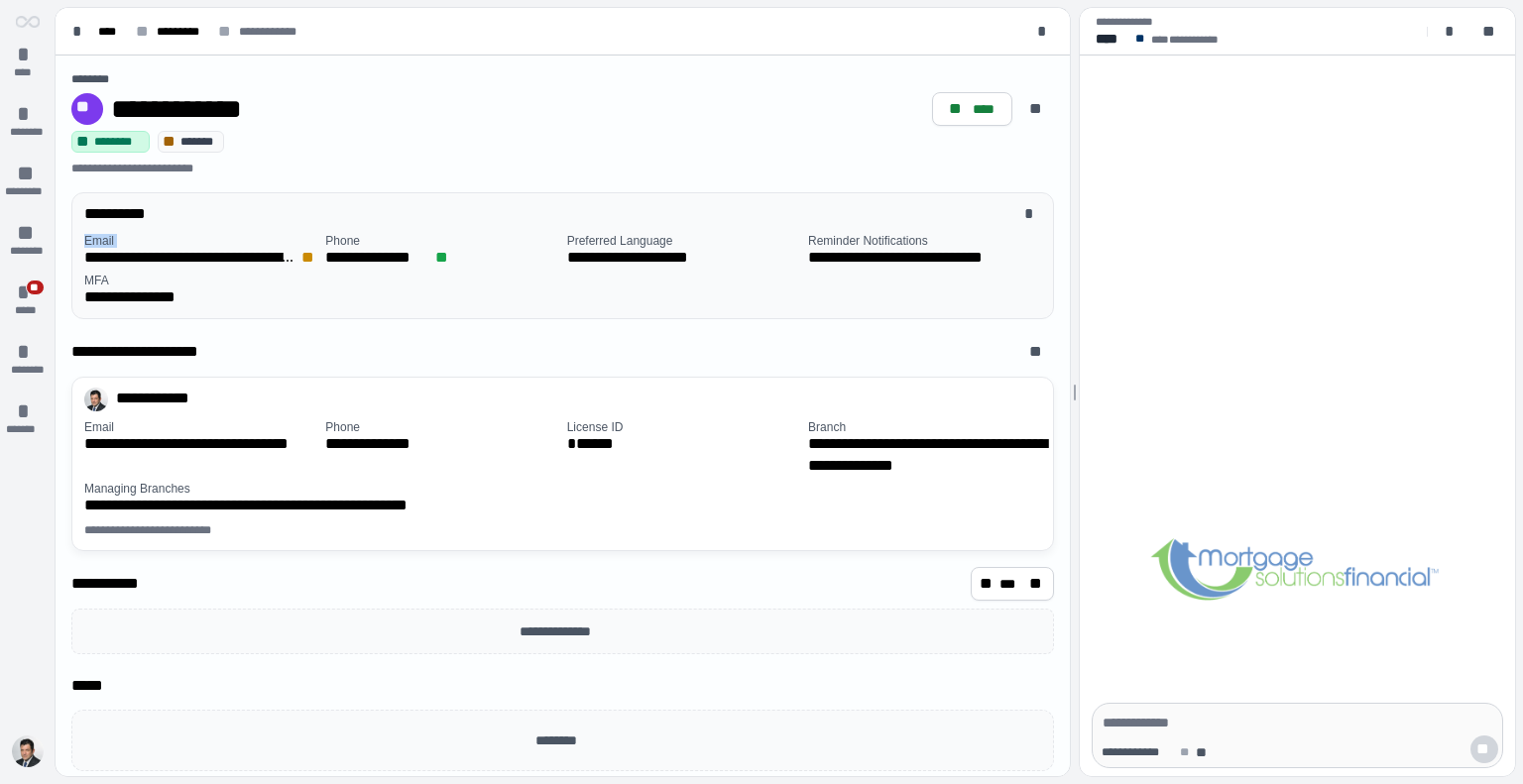 click on "**********" at bounding box center (200, 251) 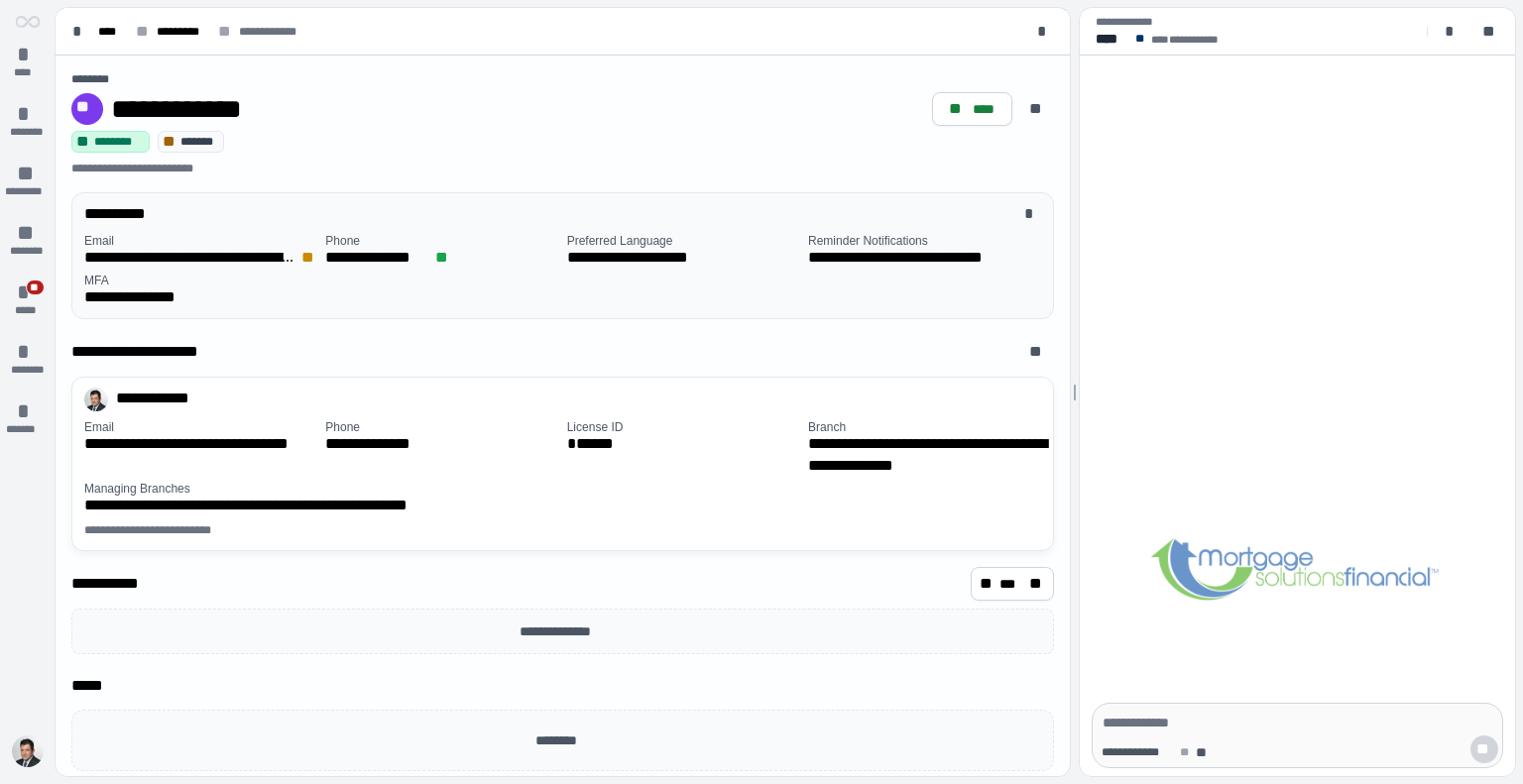 click on "Phone" at bounding box center (441, 241) 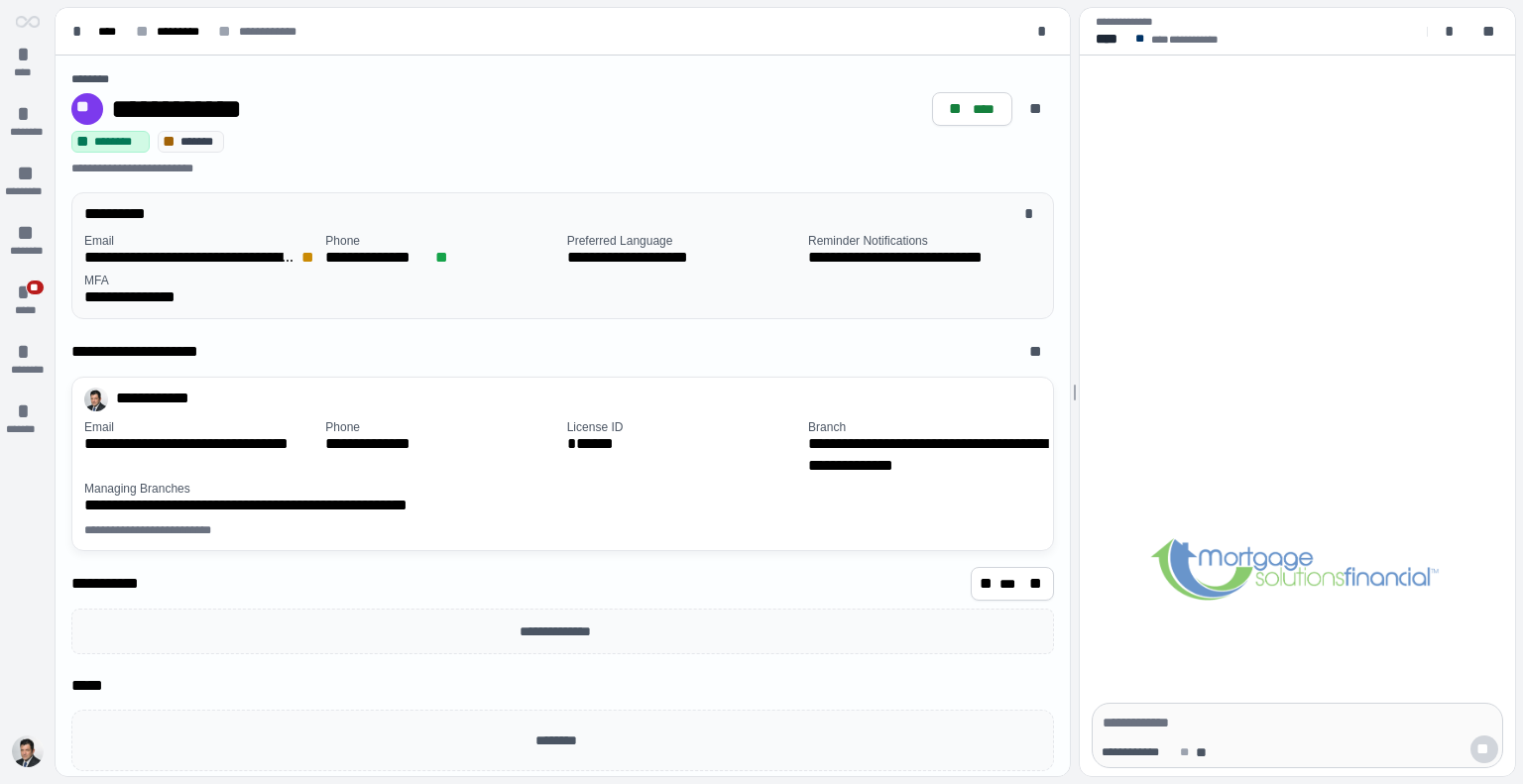 click on "**********" at bounding box center (441, 251) 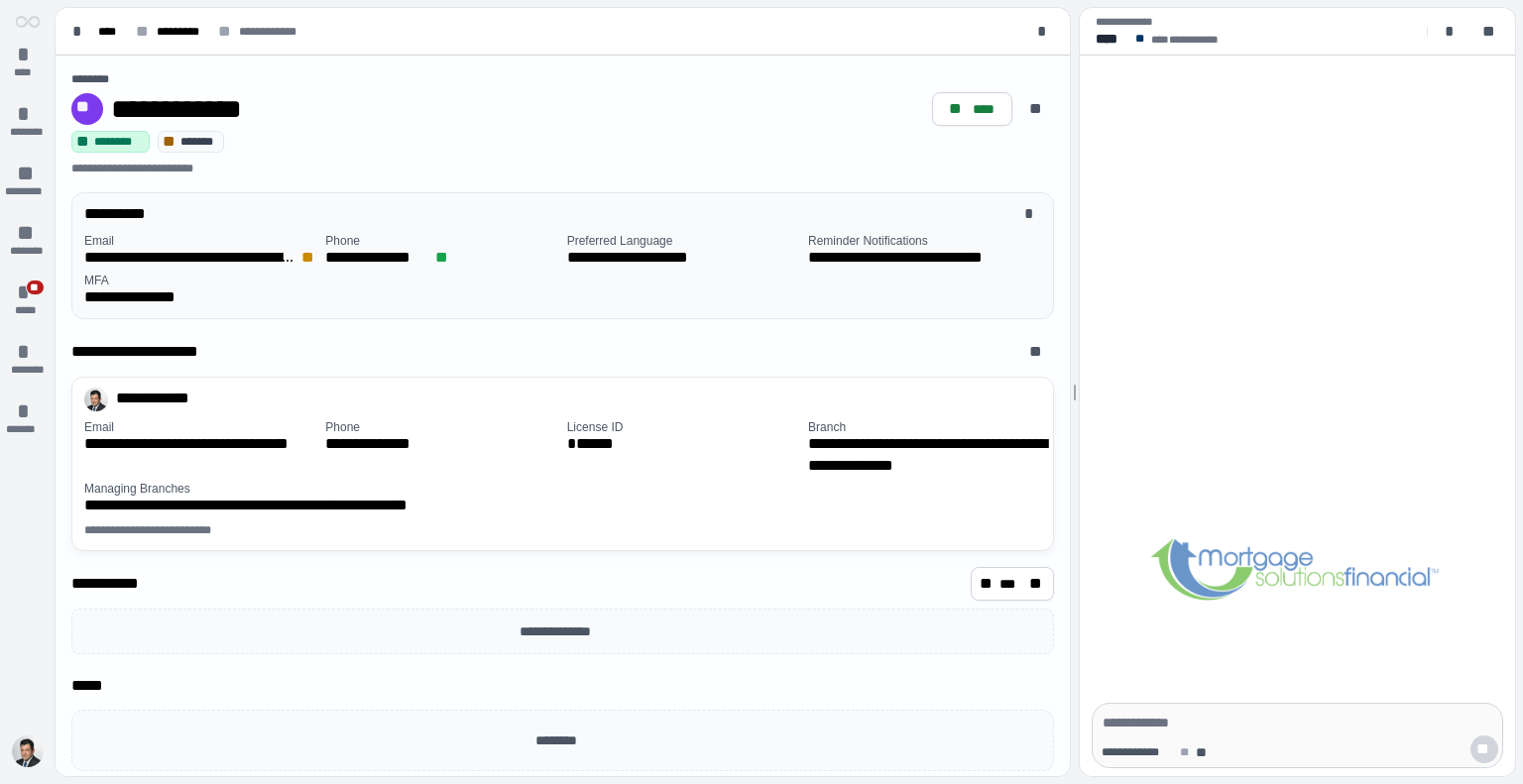 click on "**********" at bounding box center (566, 271) 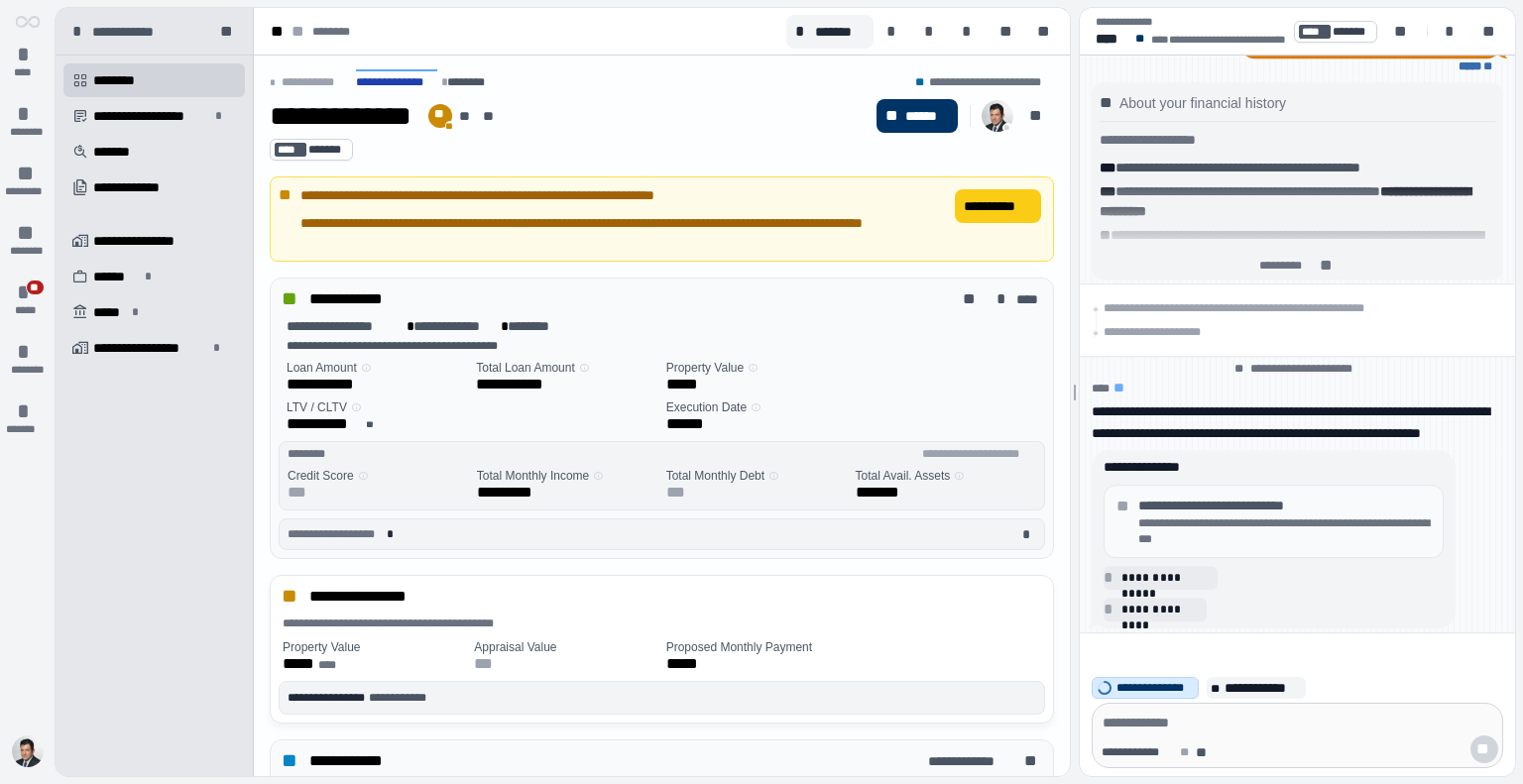 scroll, scrollTop: 0, scrollLeft: 0, axis: both 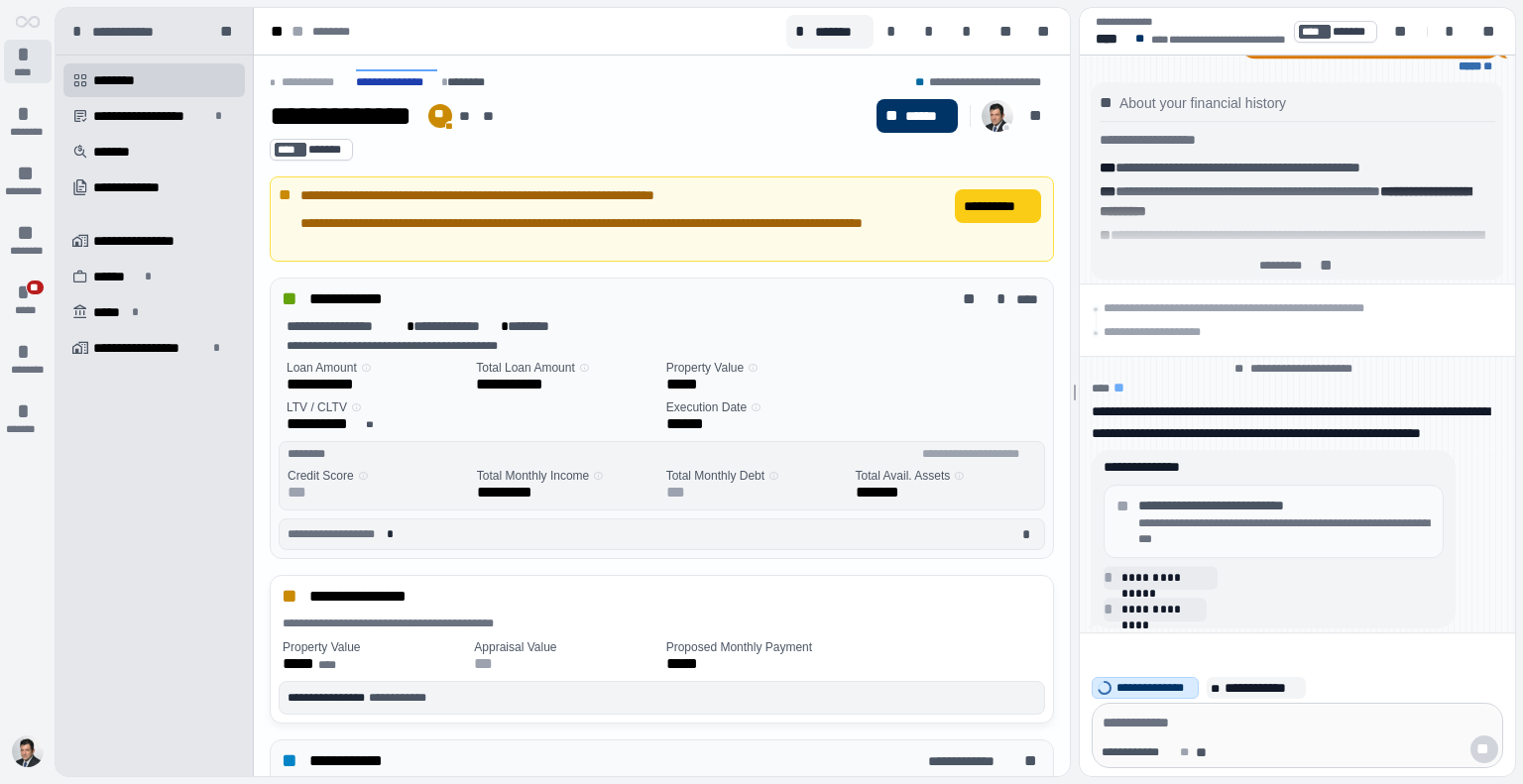 click on "****" at bounding box center [28, 72] 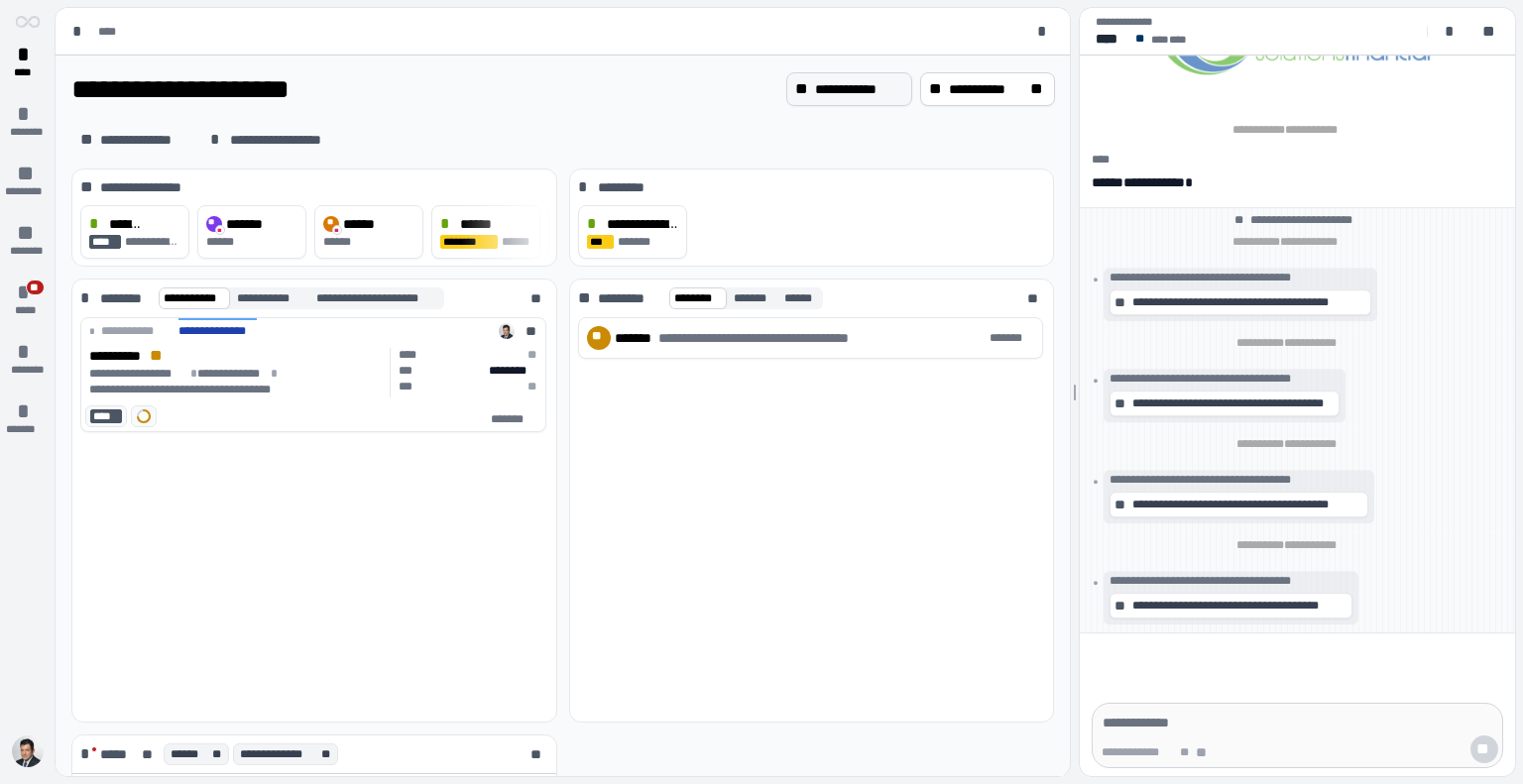 click on "**********" at bounding box center (859, 89) 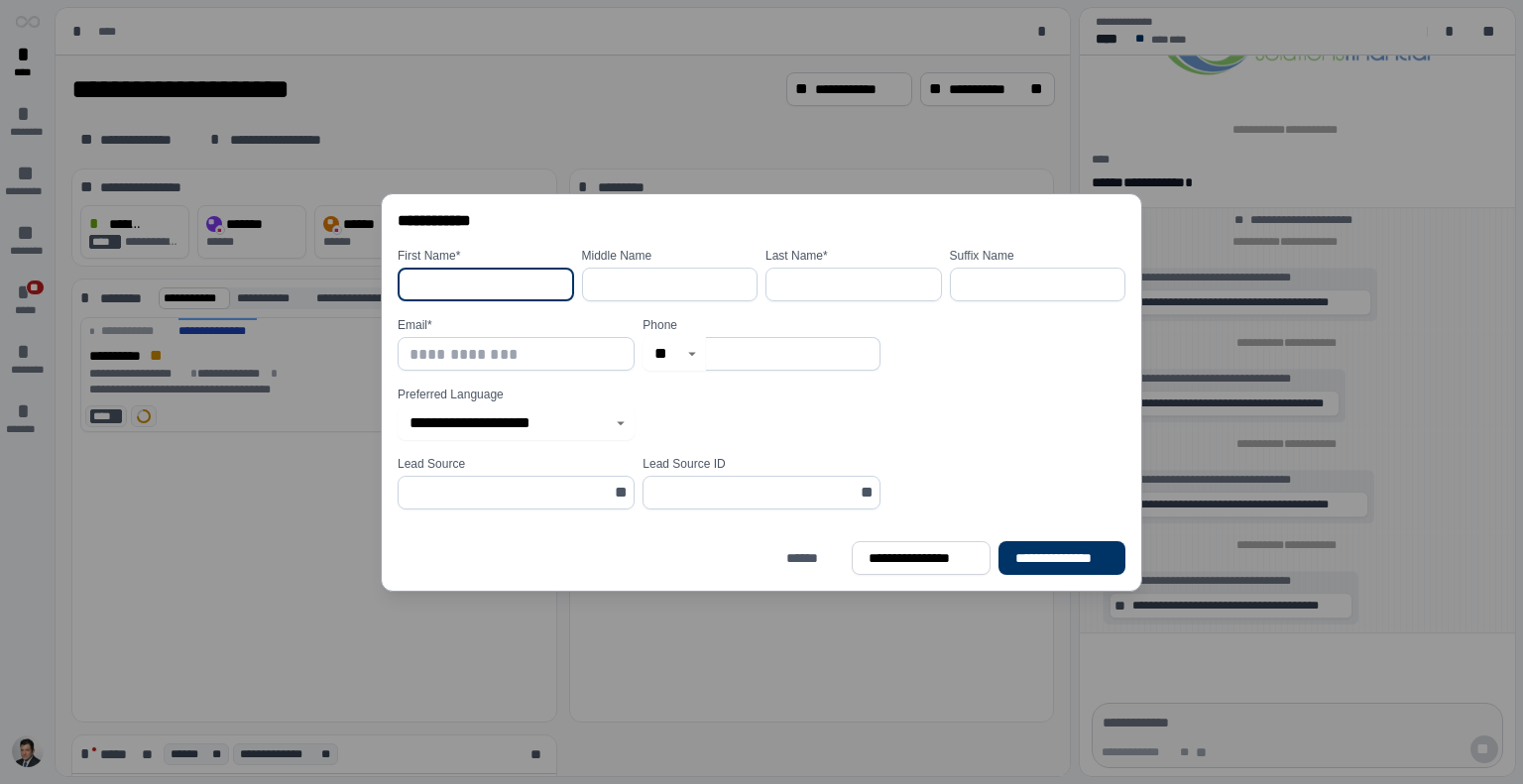 click at bounding box center [486, 284] 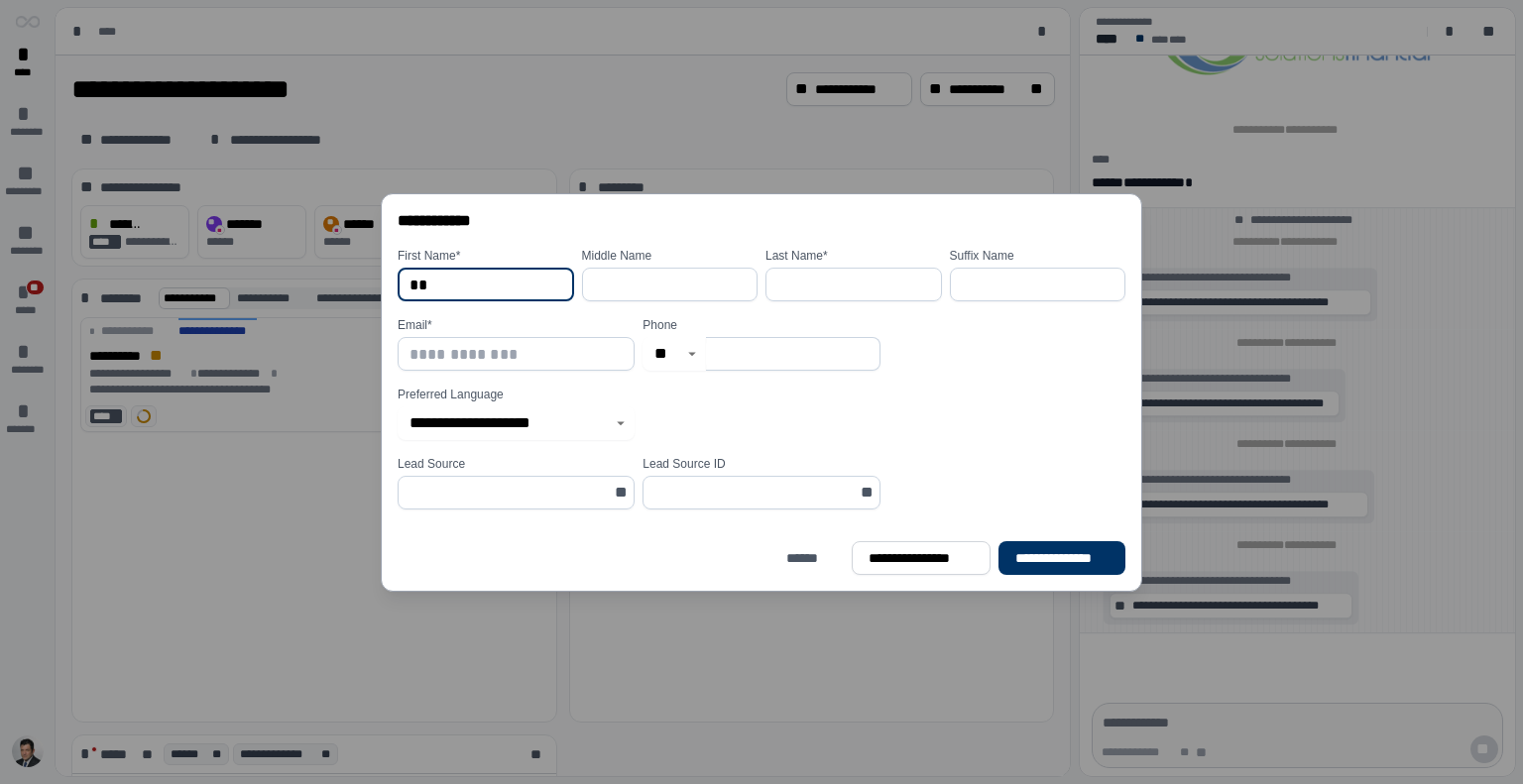 type on "*" 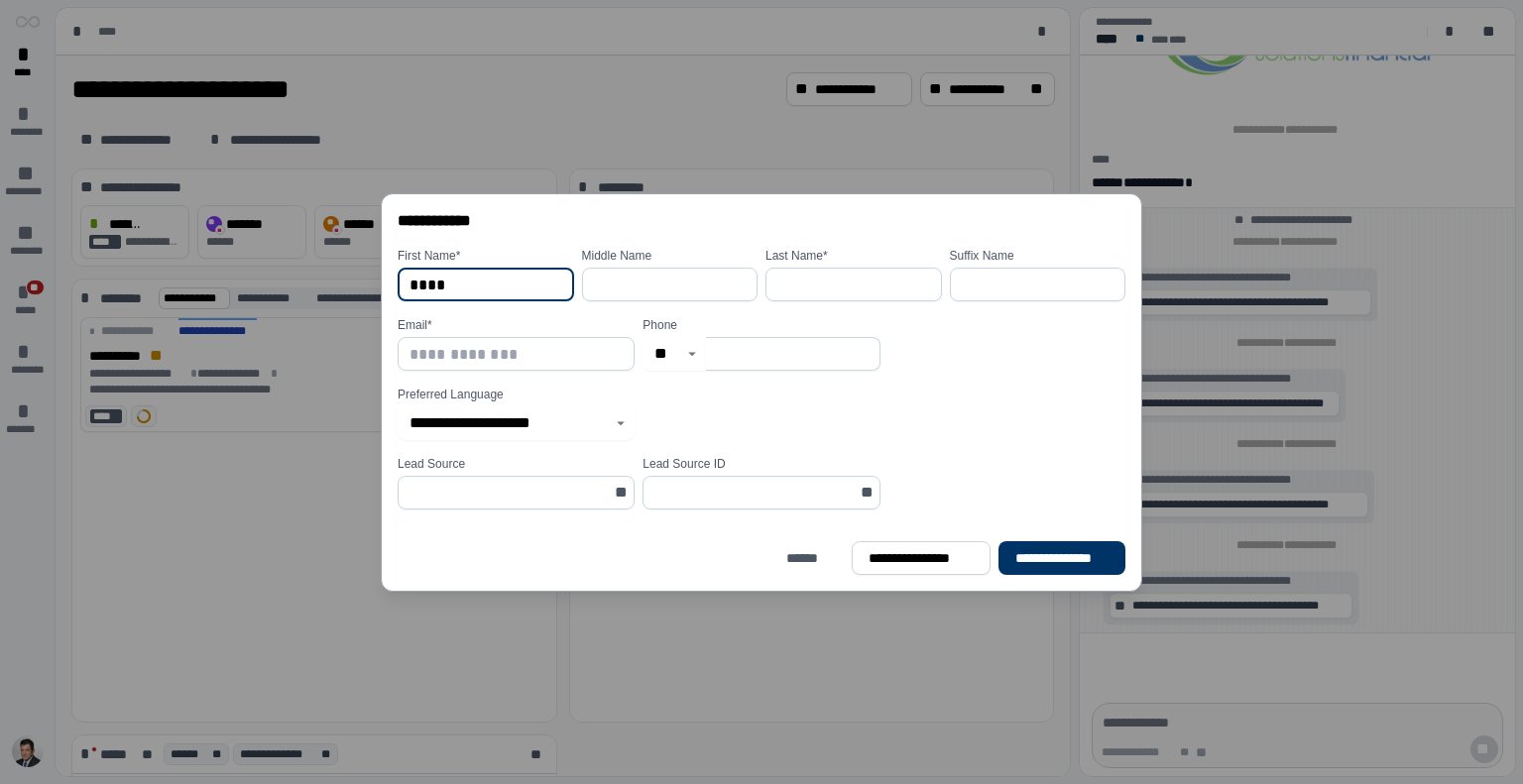 type on "****" 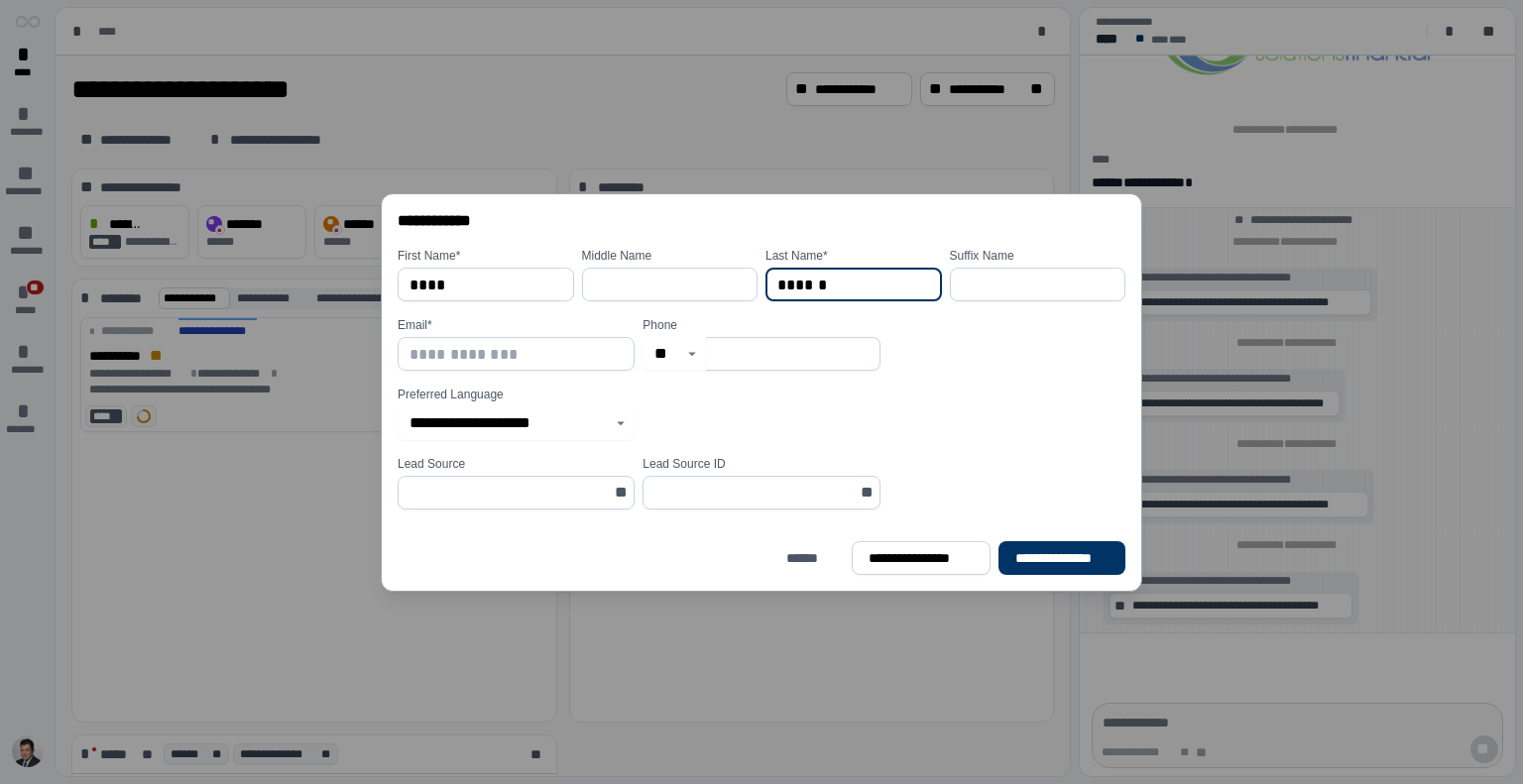 type on "******" 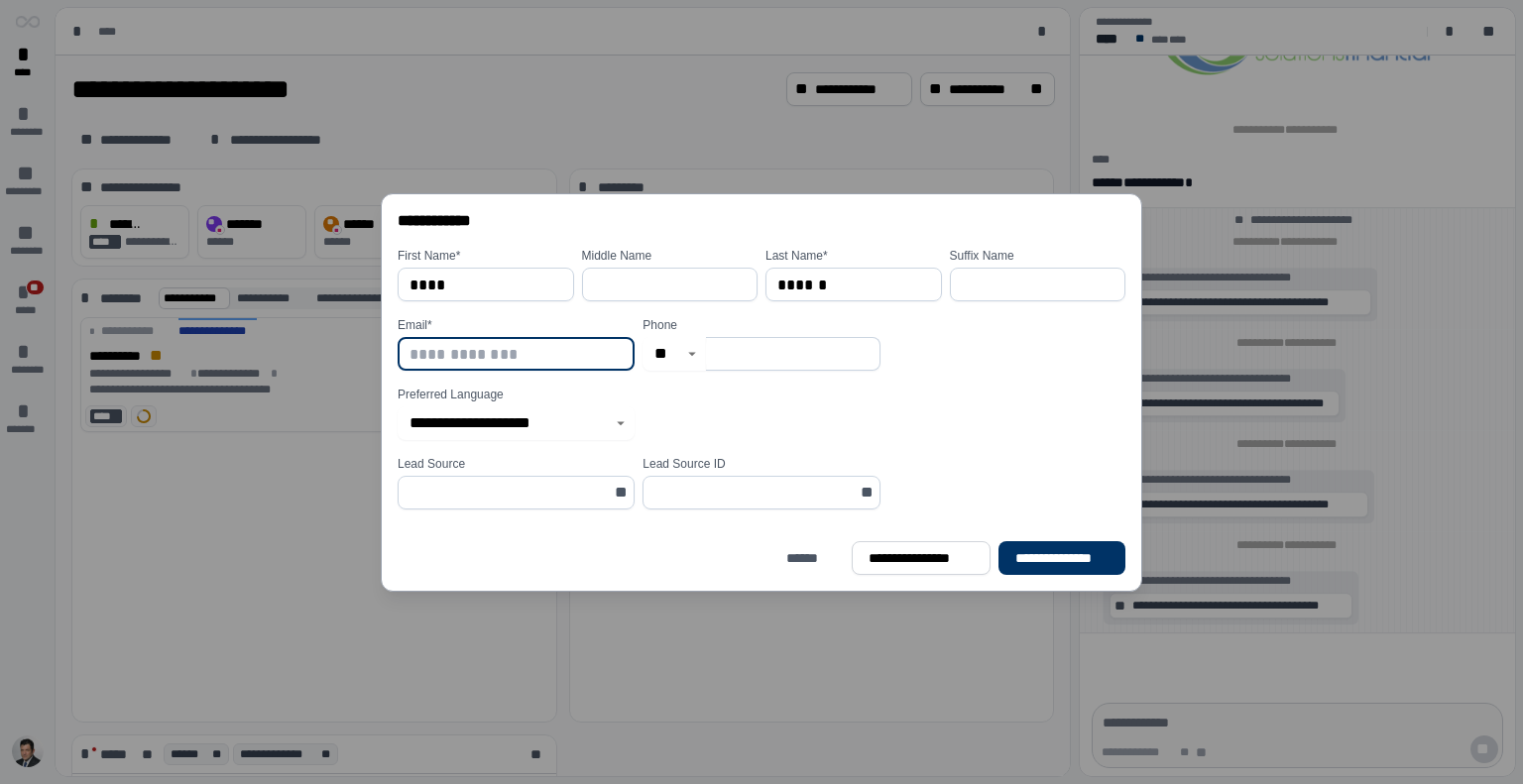 click at bounding box center (516, 354) 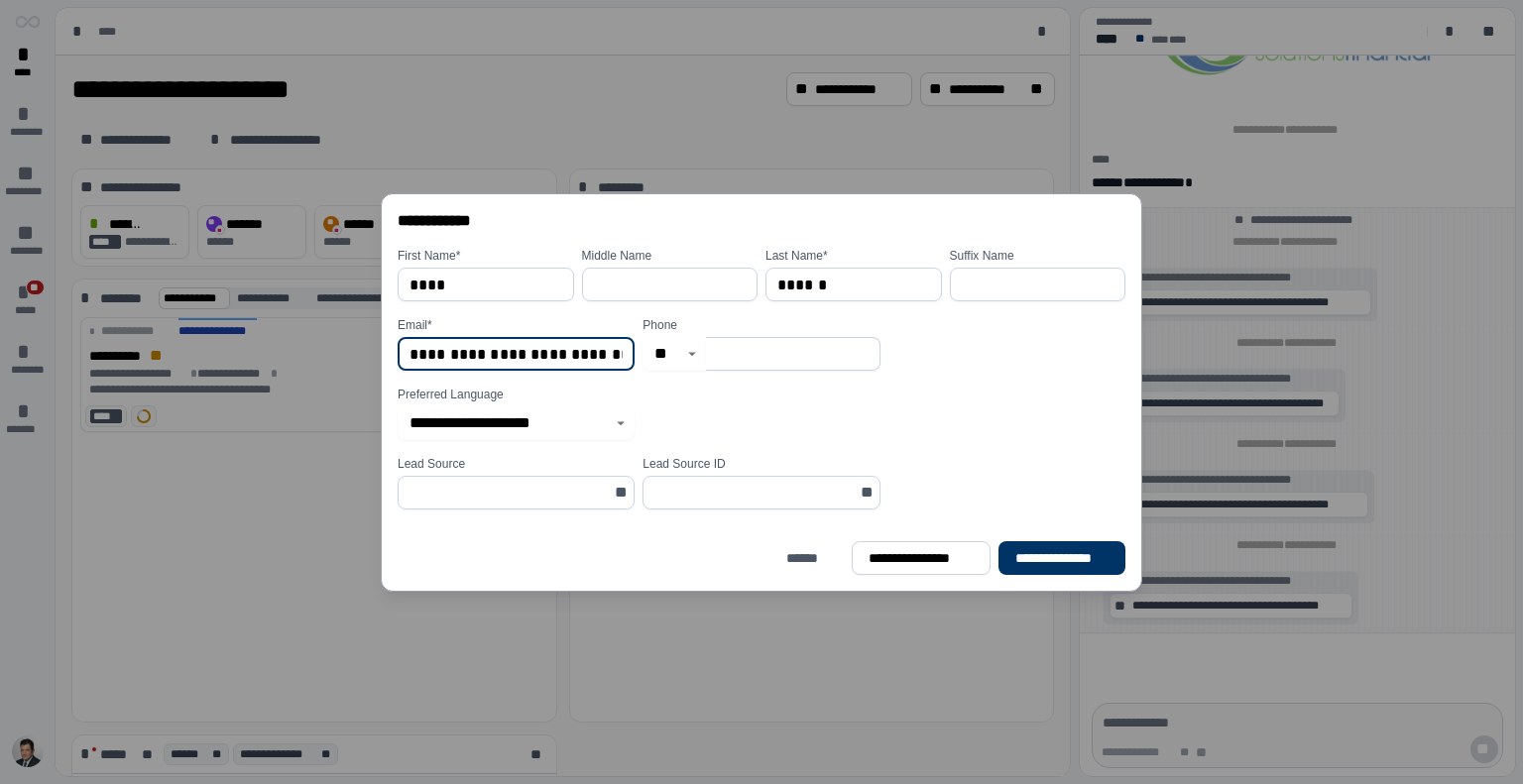click on "**********" at bounding box center (516, 354) 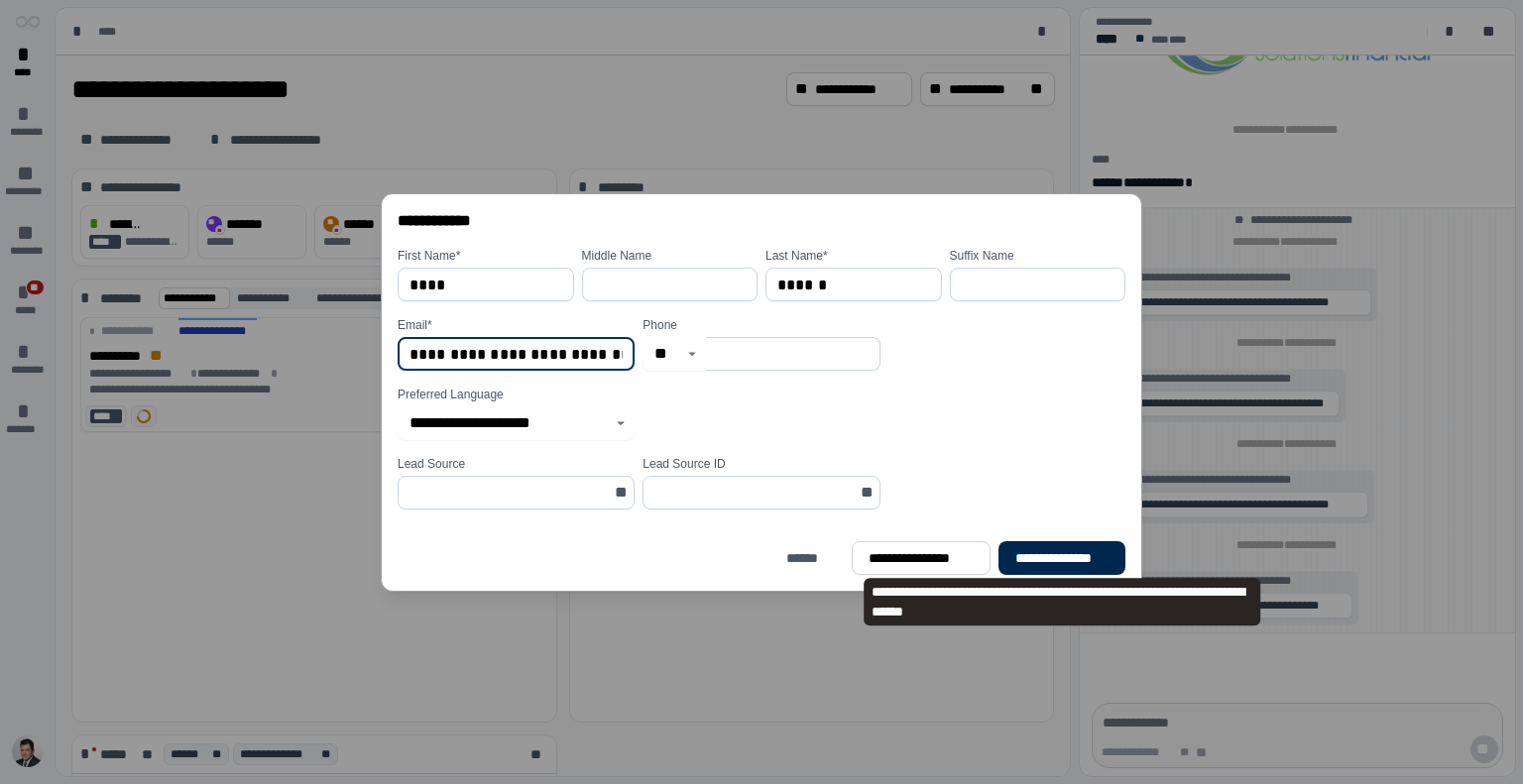 type on "**********" 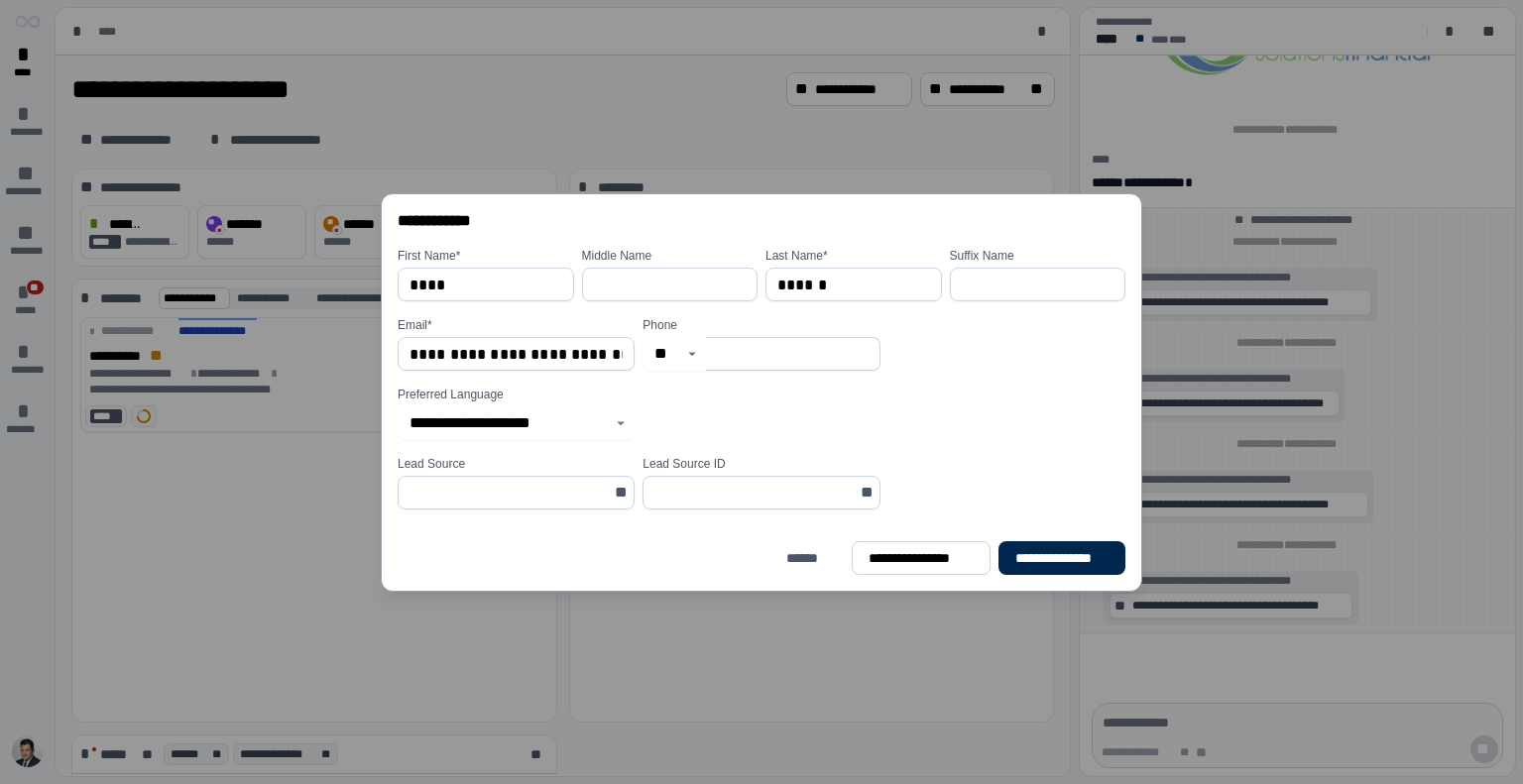 click on "**********" at bounding box center [1062, 558] 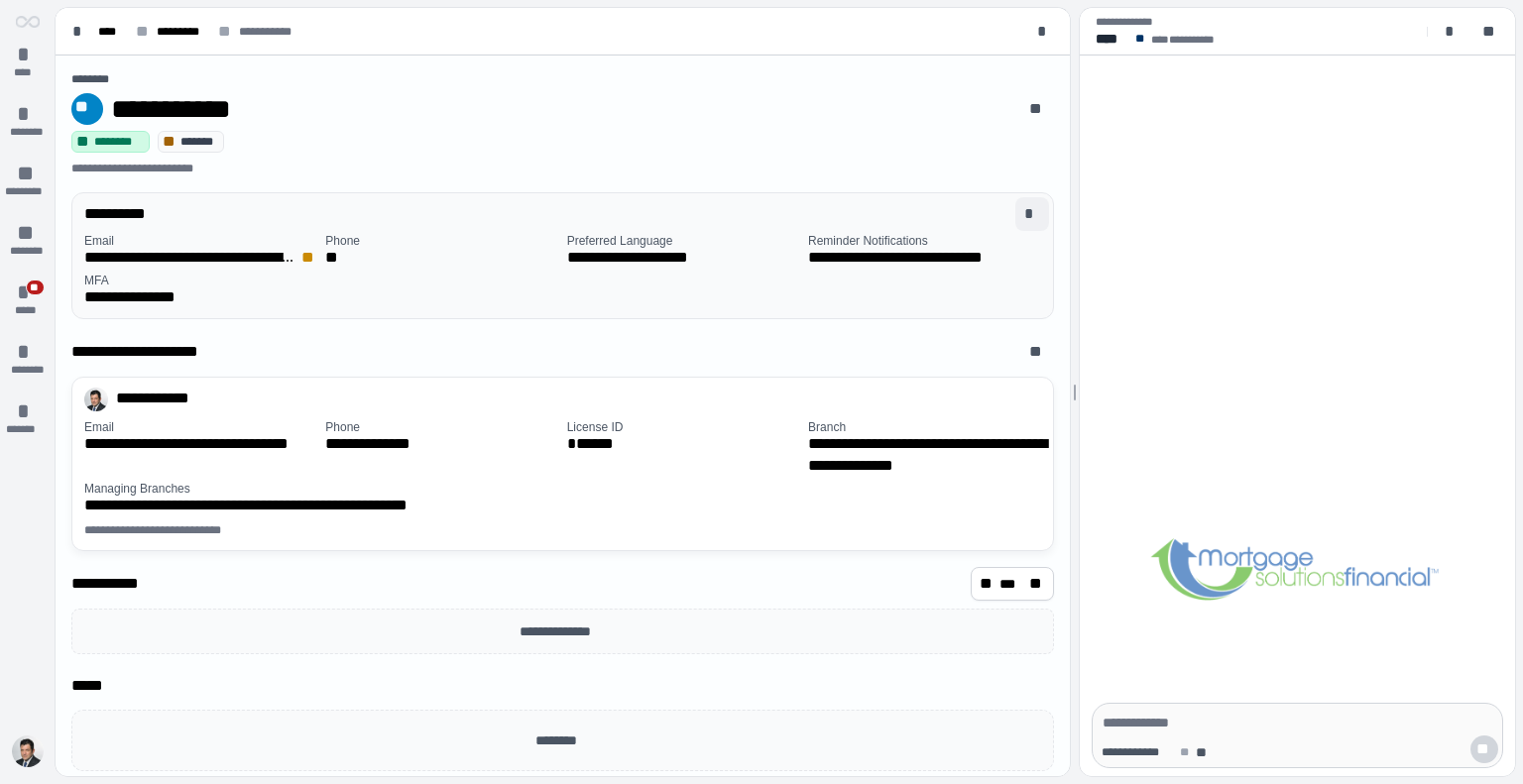 click on "*" at bounding box center (1032, 214) 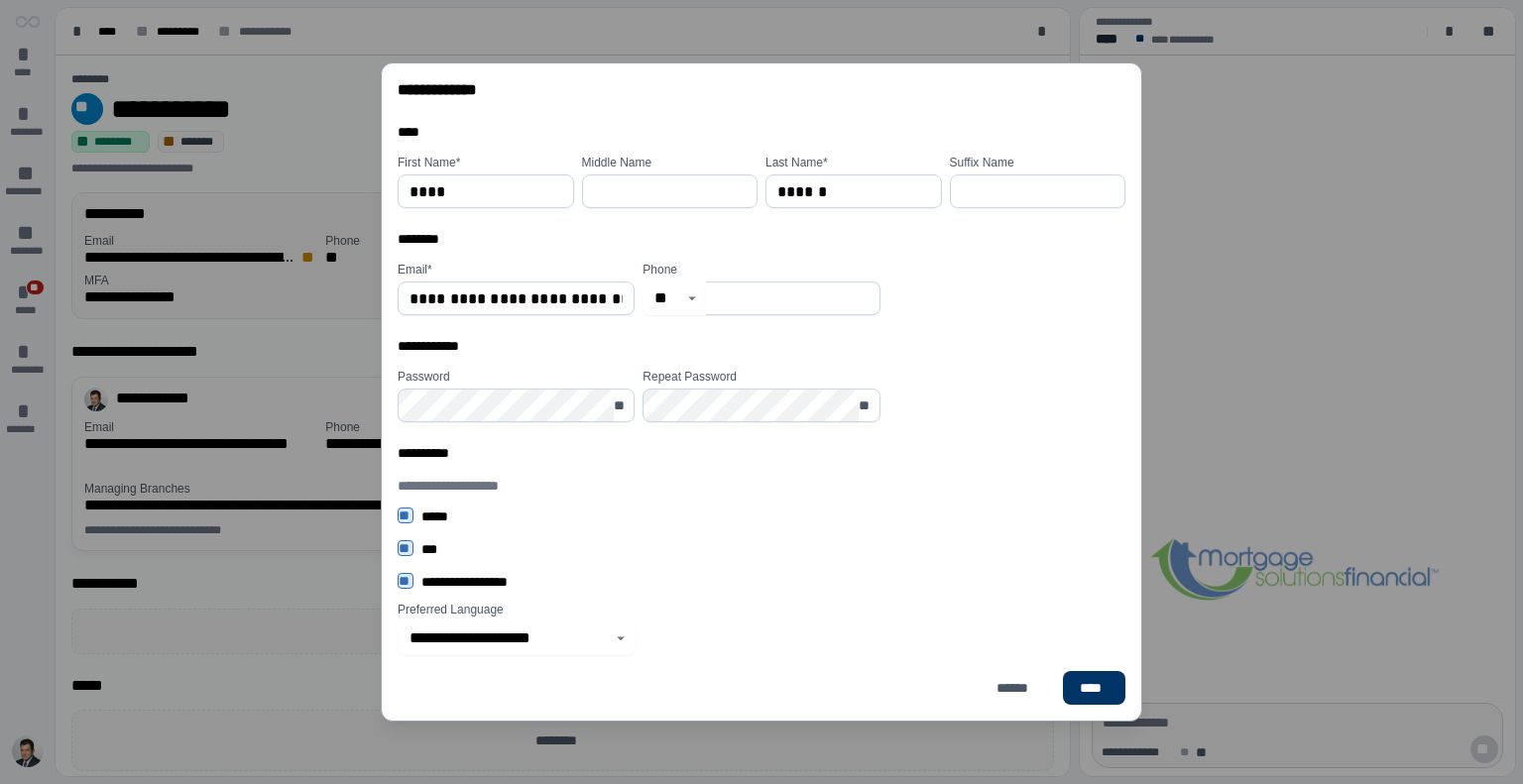 click at bounding box center (792, 298) 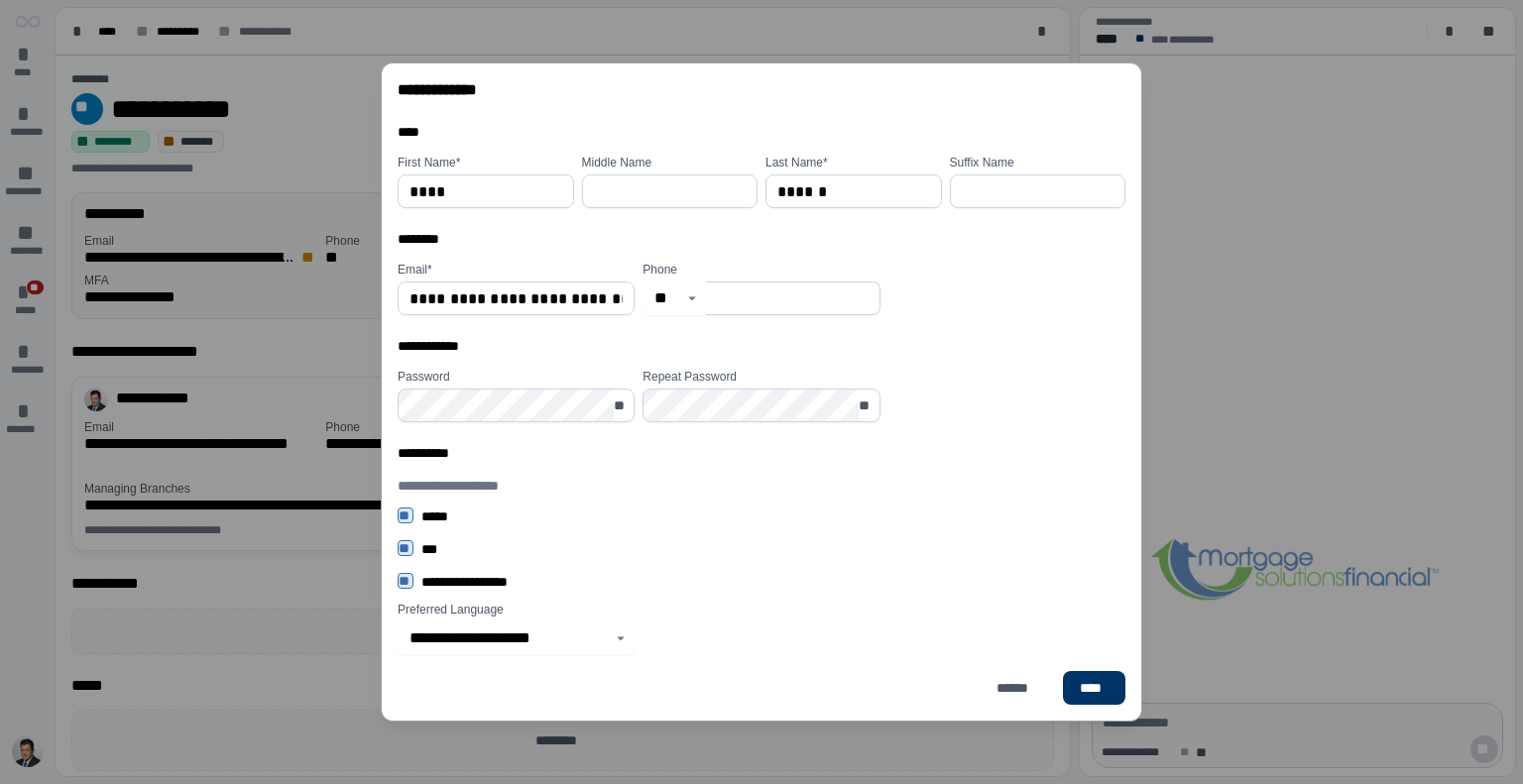 type on "**********" 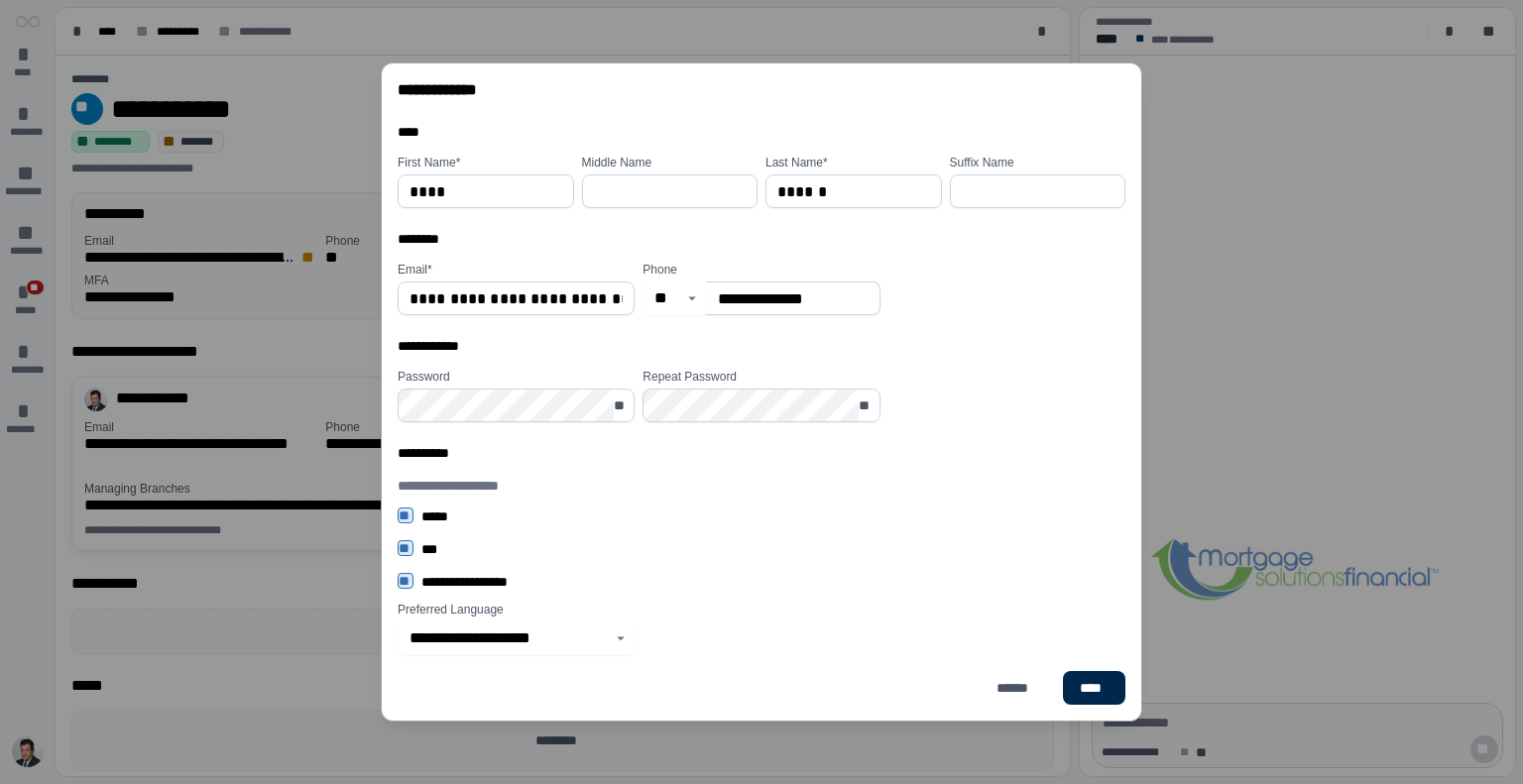 click on "****" at bounding box center [1094, 688] 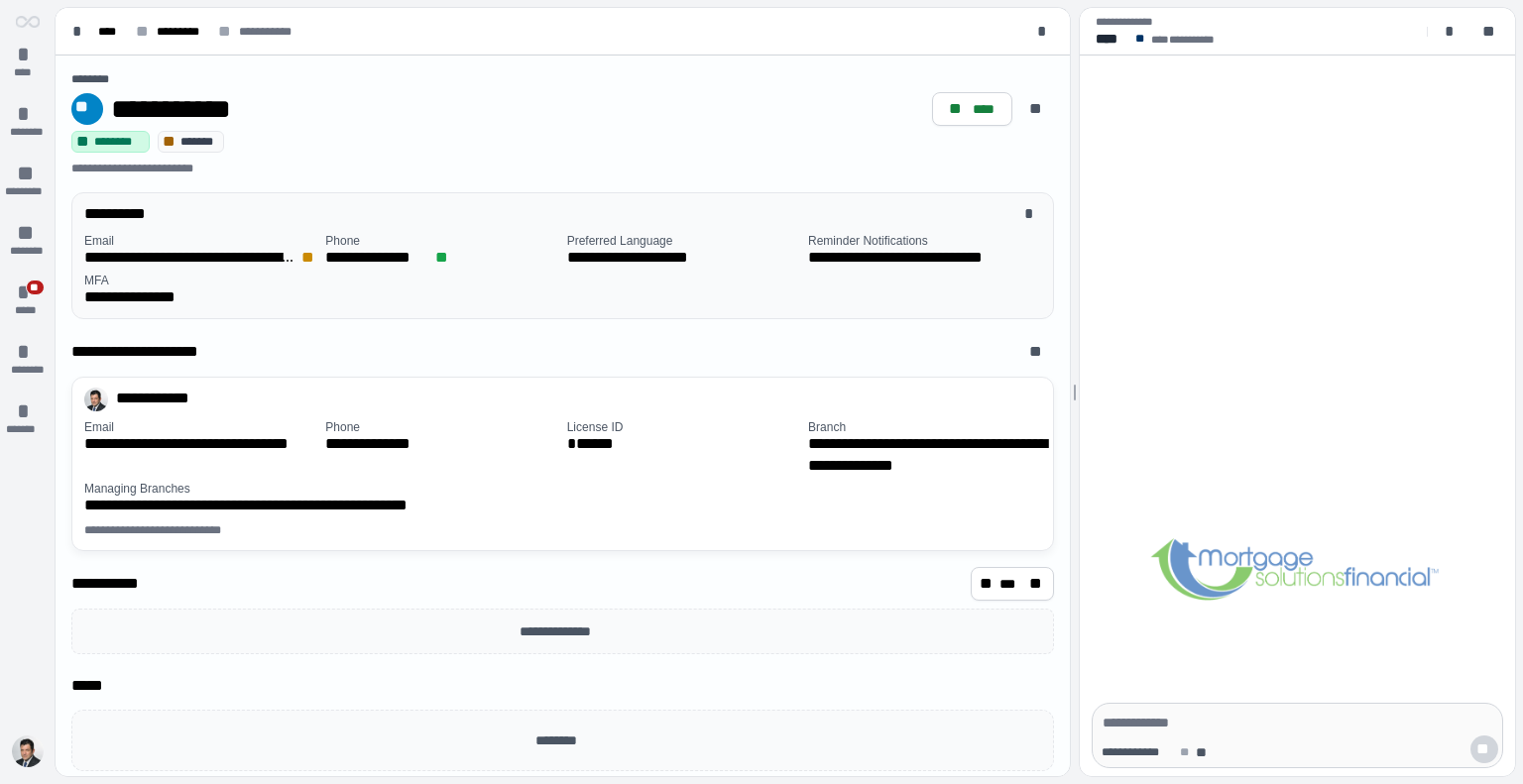 click on "**********" at bounding box center (441, 258) 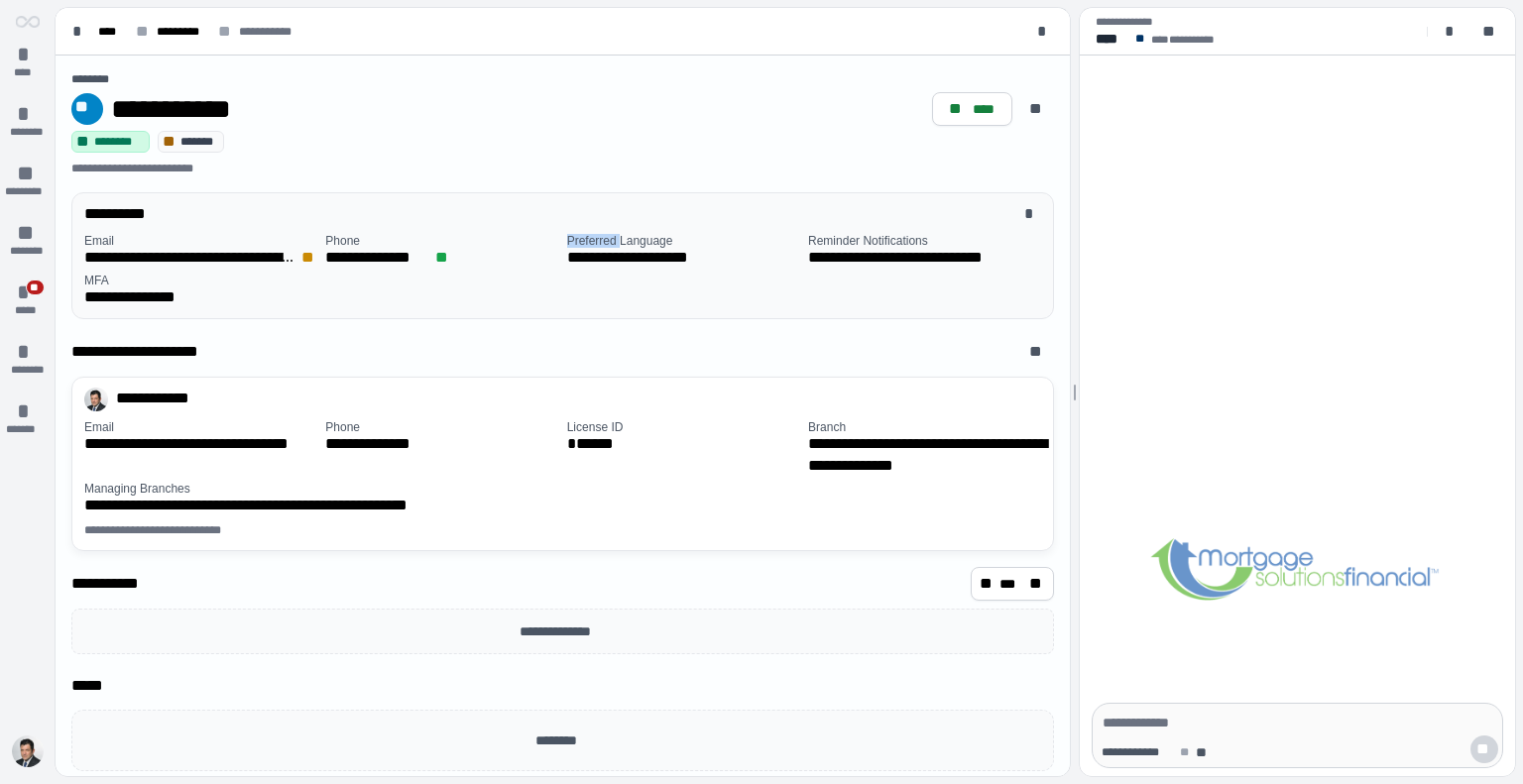click on "**********" at bounding box center (441, 258) 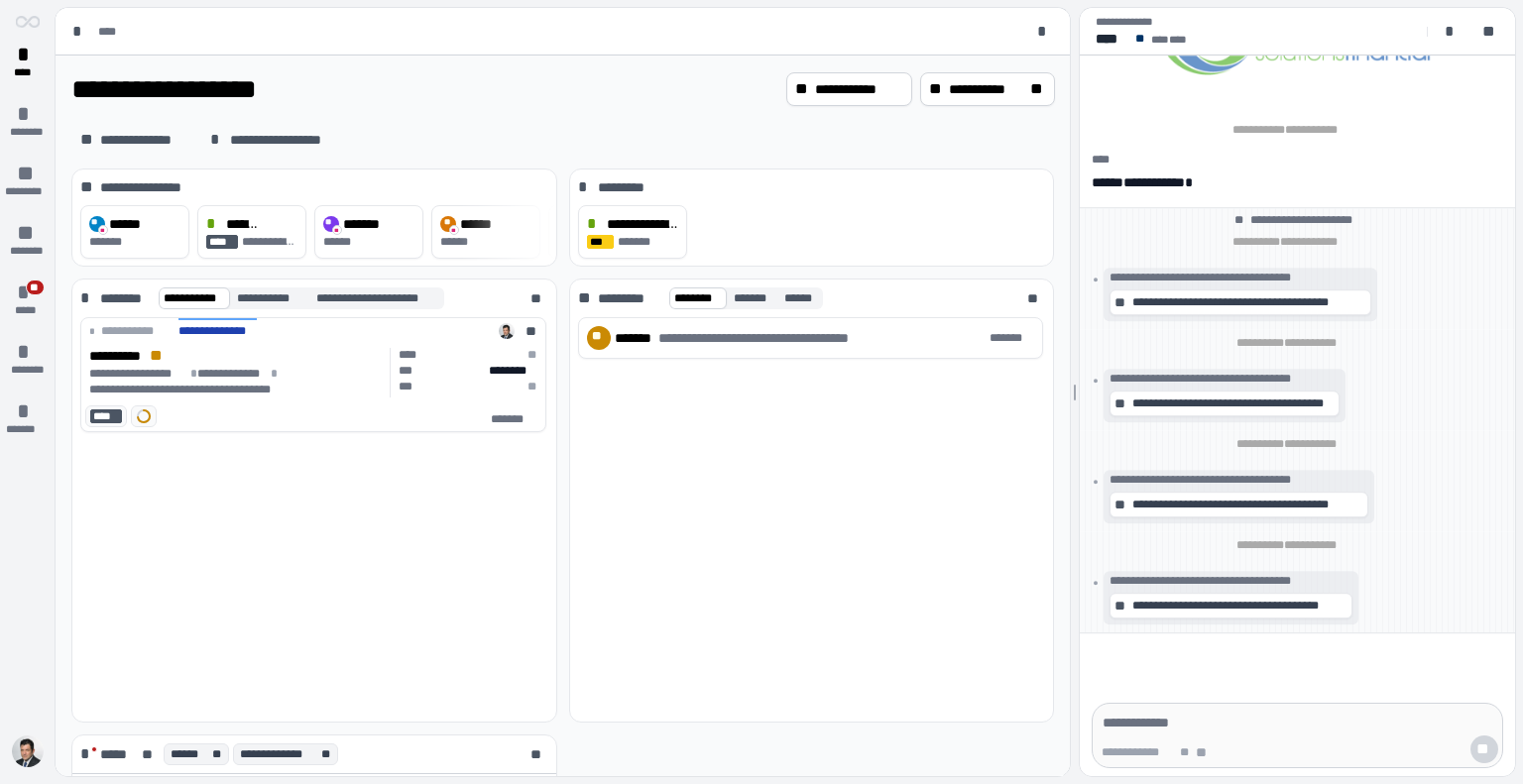 scroll, scrollTop: 0, scrollLeft: 0, axis: both 